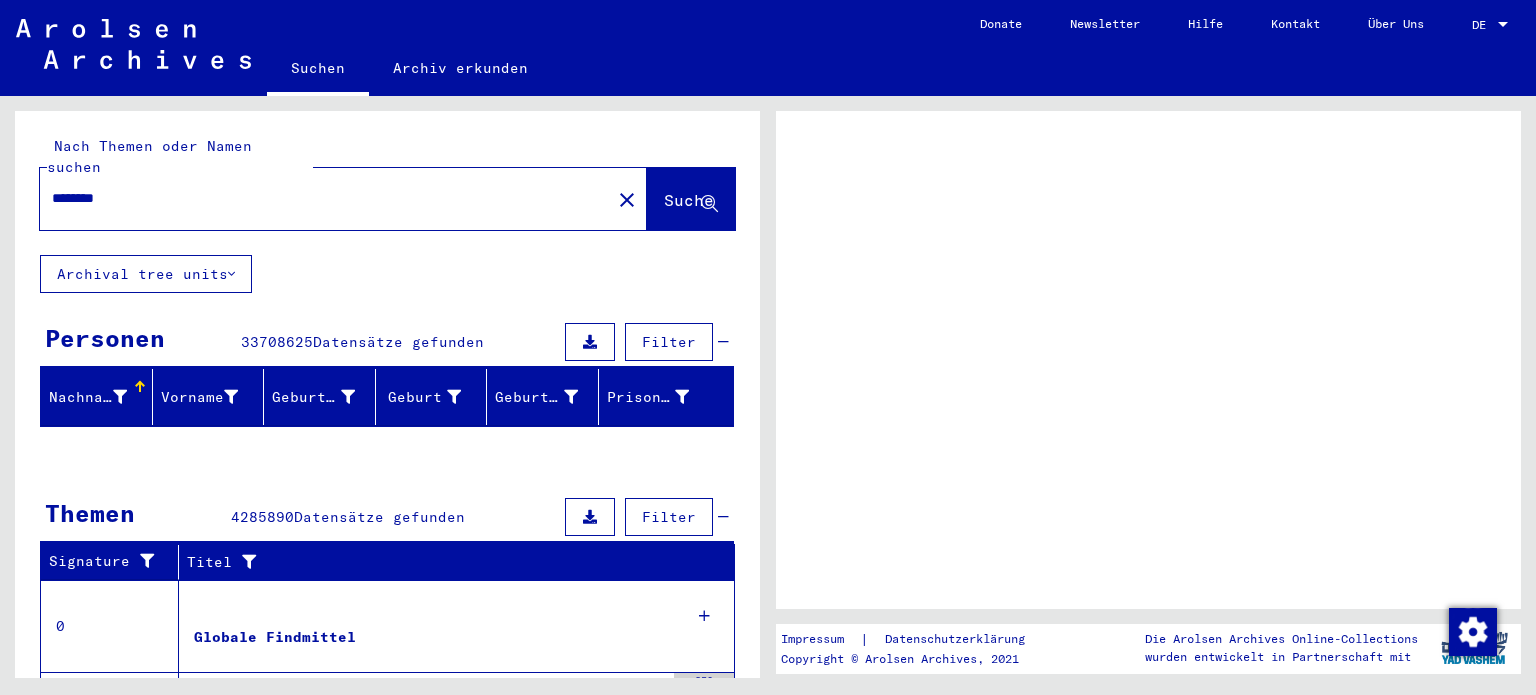 scroll, scrollTop: 0, scrollLeft: 0, axis: both 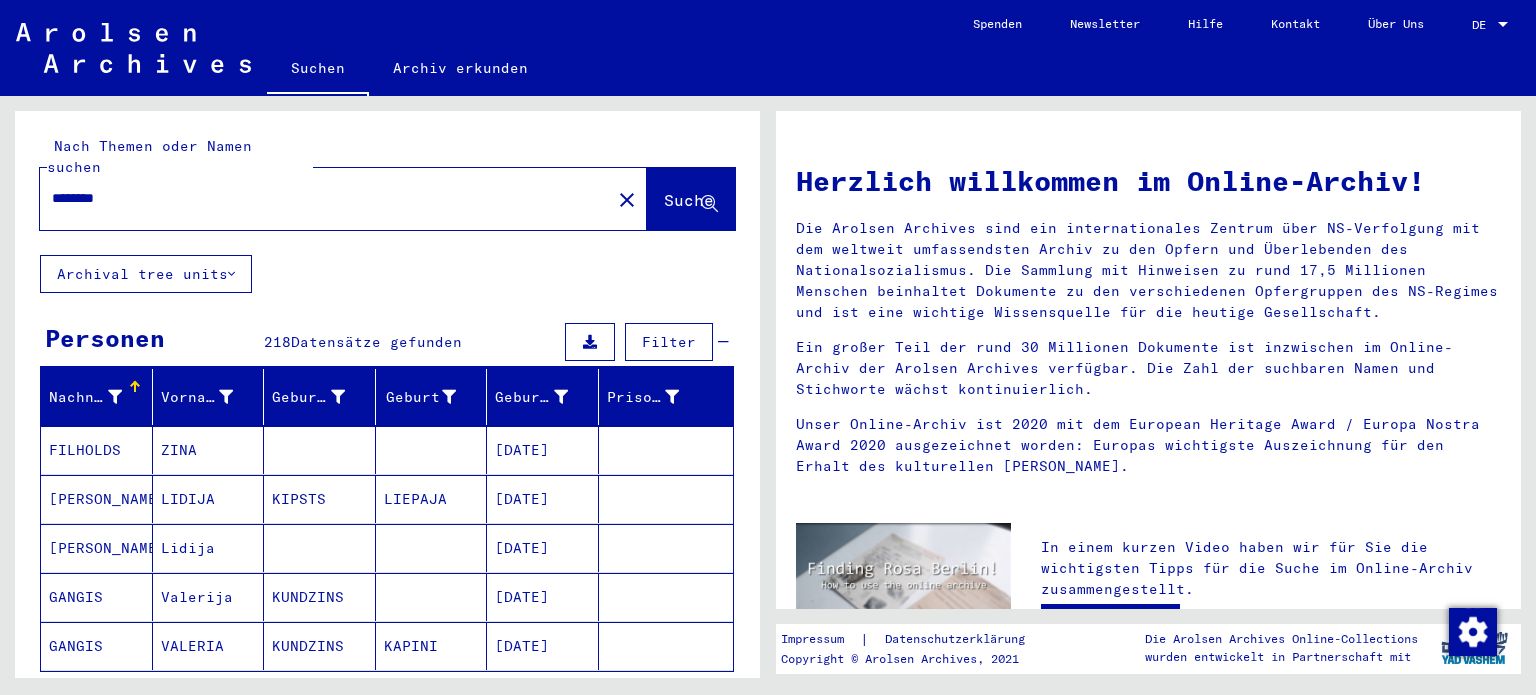 drag, startPoint x: 761, startPoint y: 320, endPoint x: 765, endPoint y: 344, distance: 24.33105 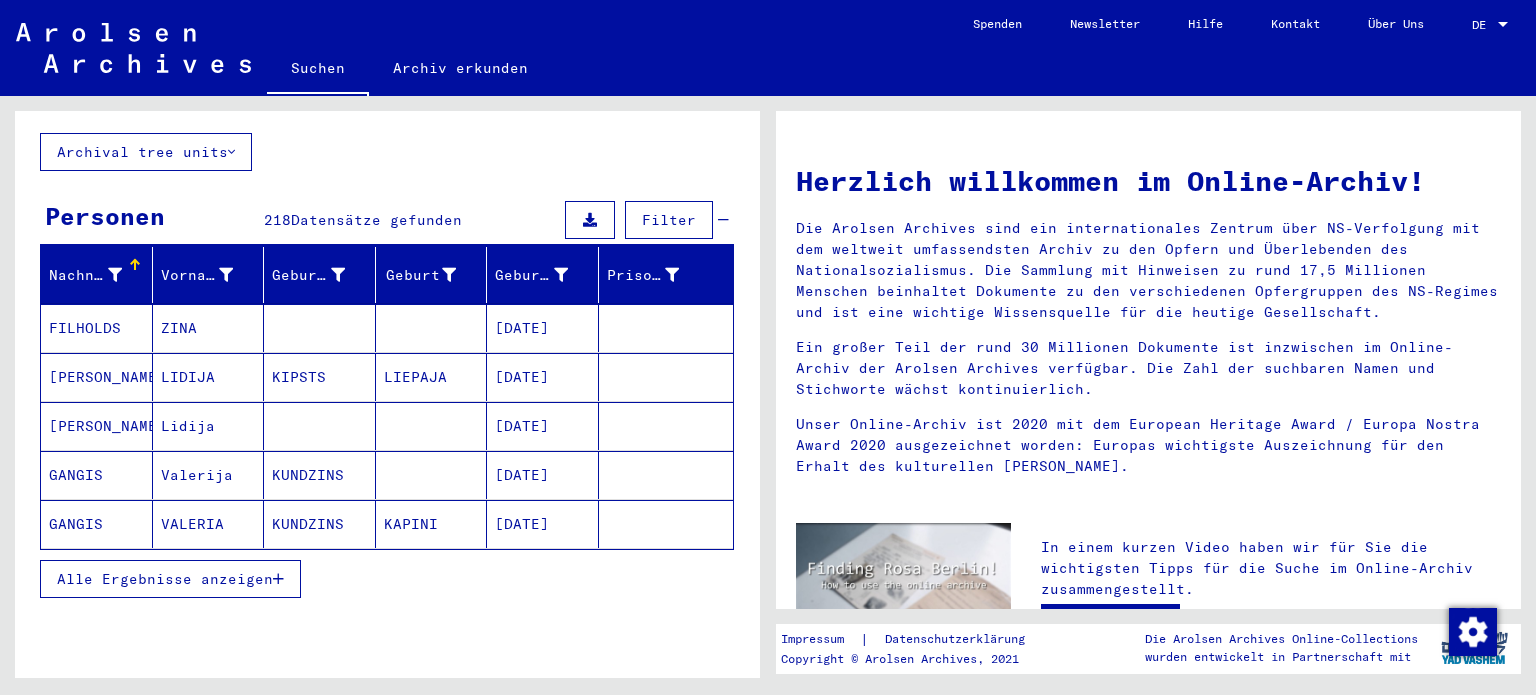 scroll, scrollTop: 192, scrollLeft: 0, axis: vertical 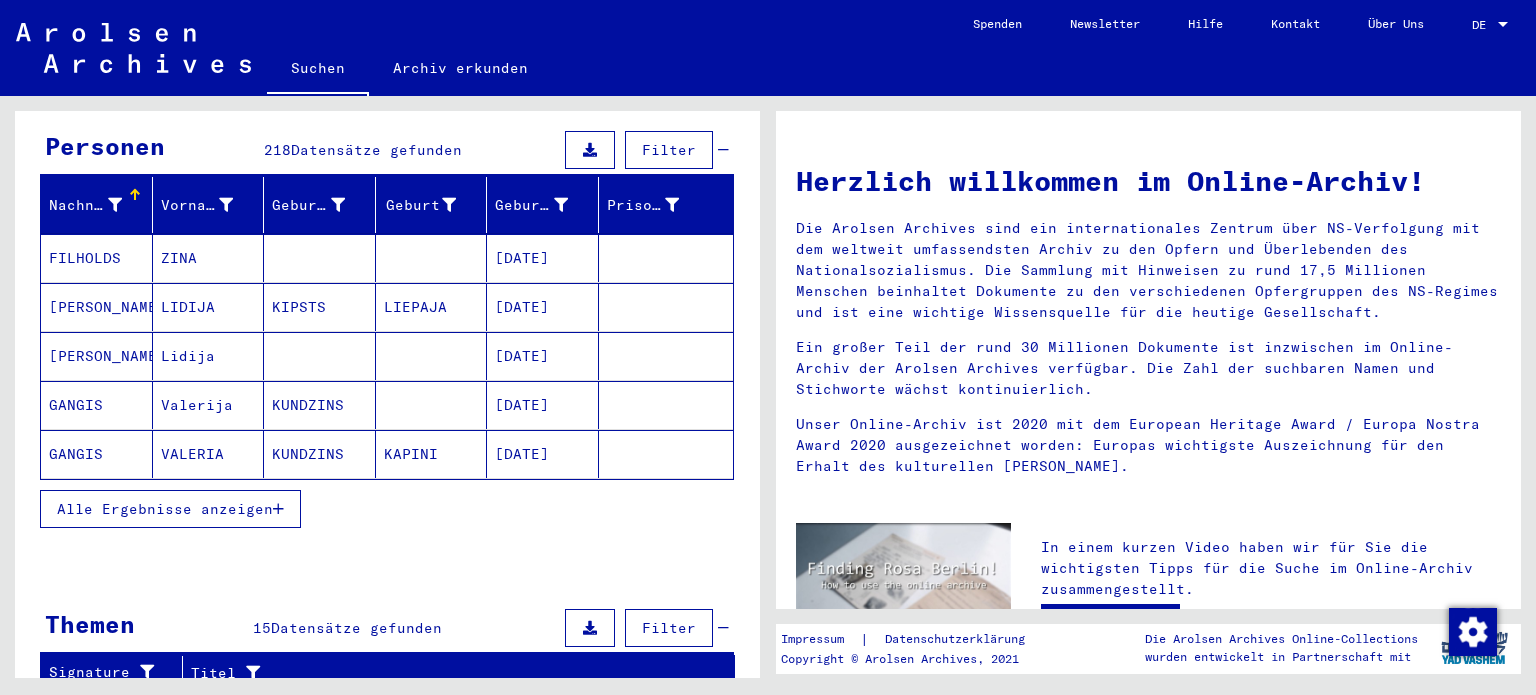 click at bounding box center [278, 509] 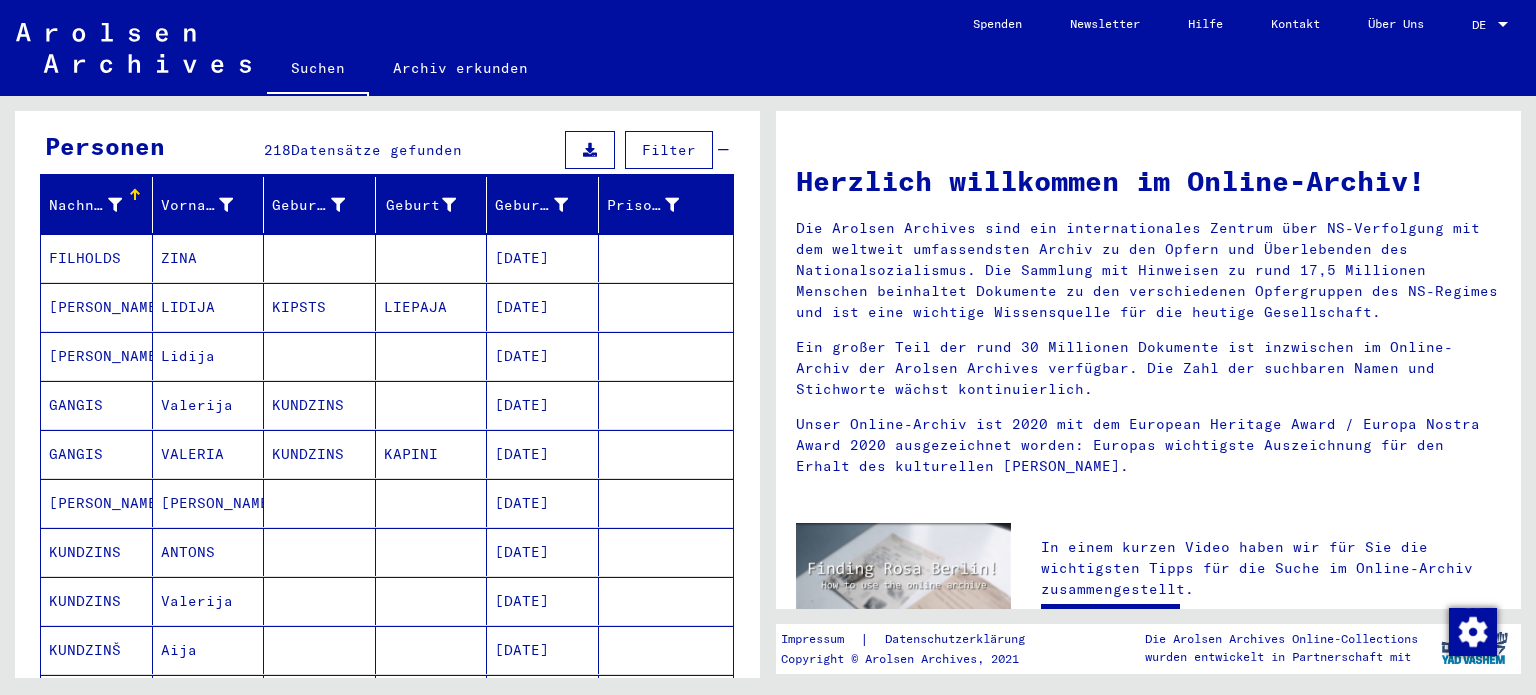 click at bounding box center [320, 552] 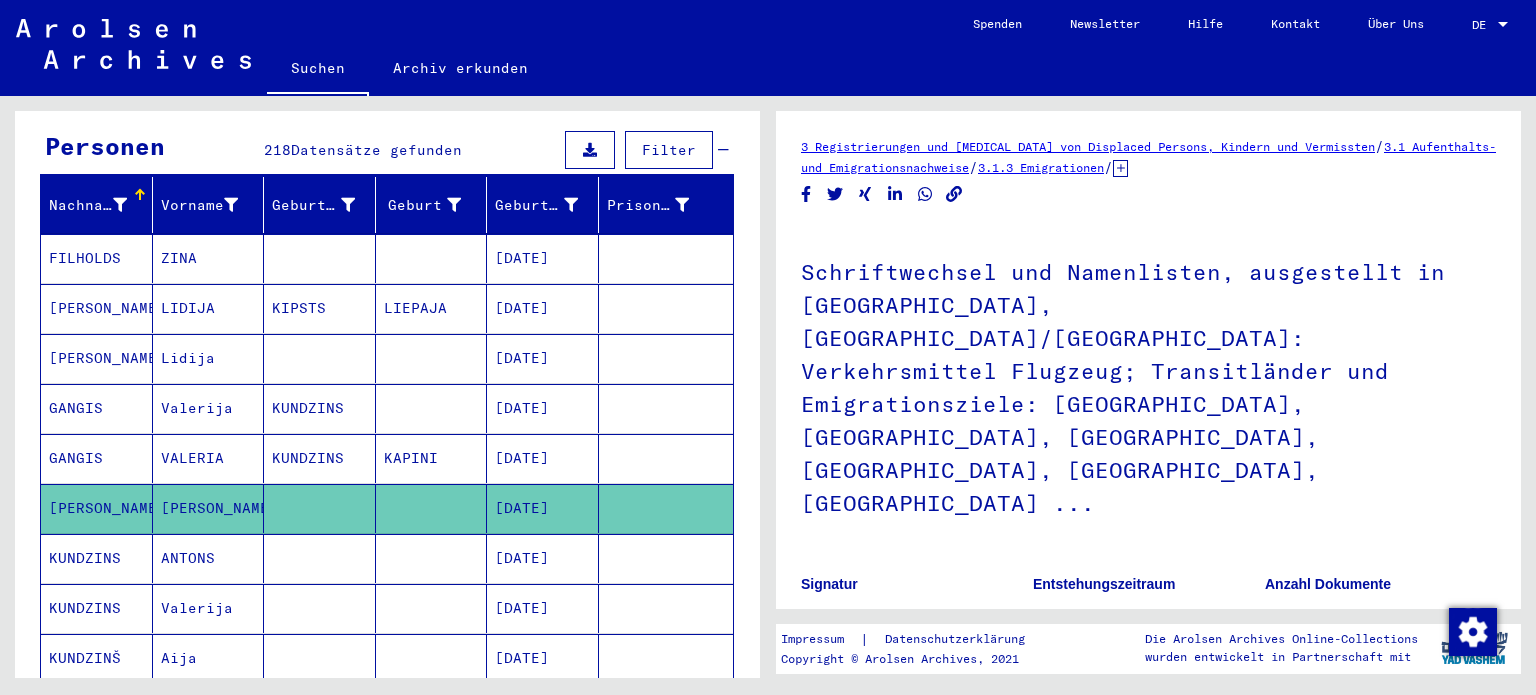 scroll, scrollTop: 0, scrollLeft: 0, axis: both 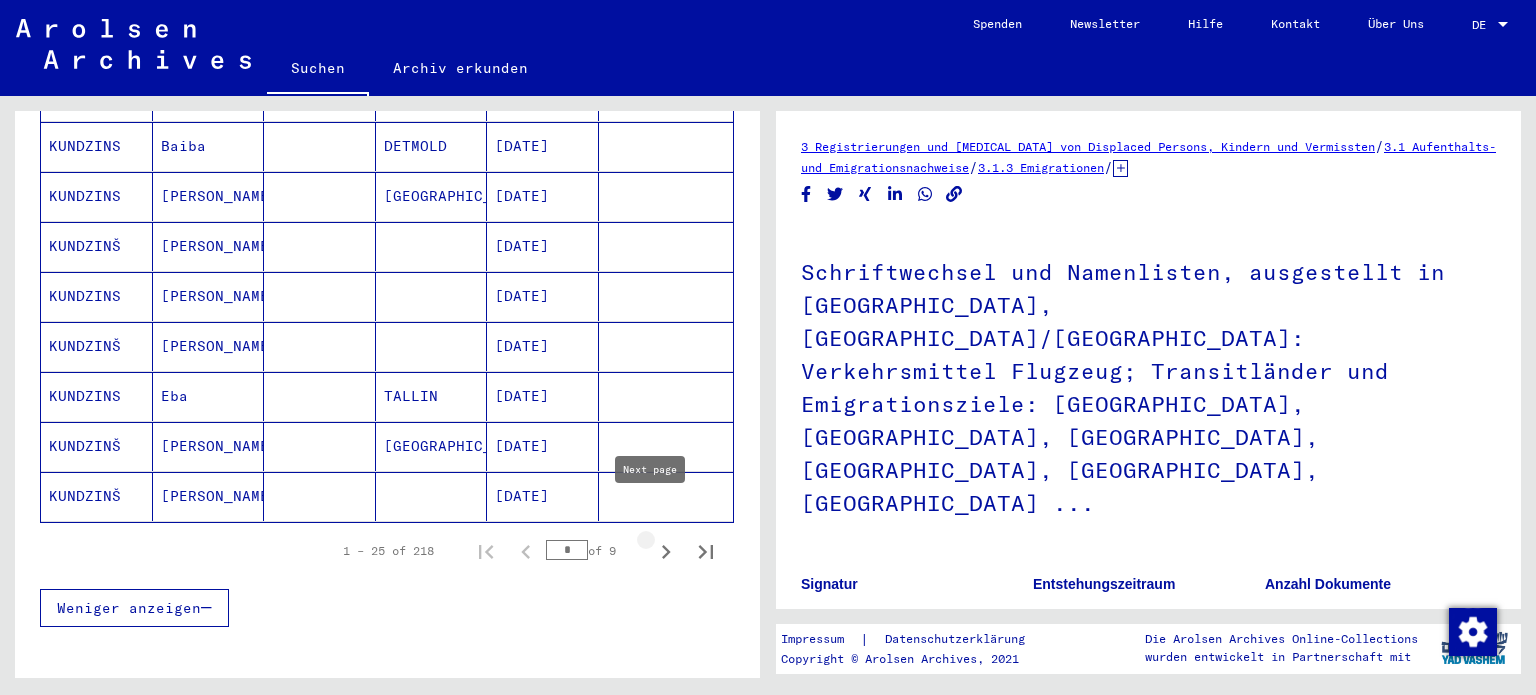 click 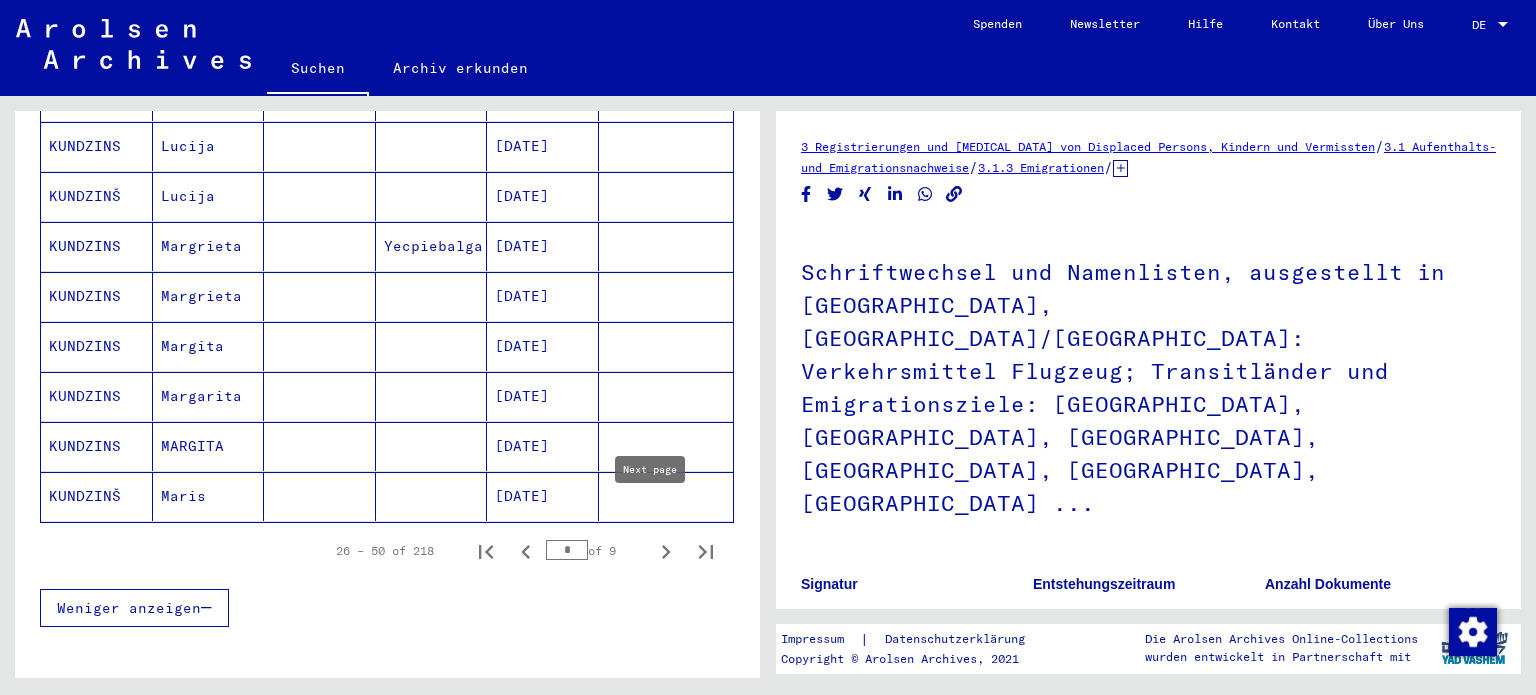 click 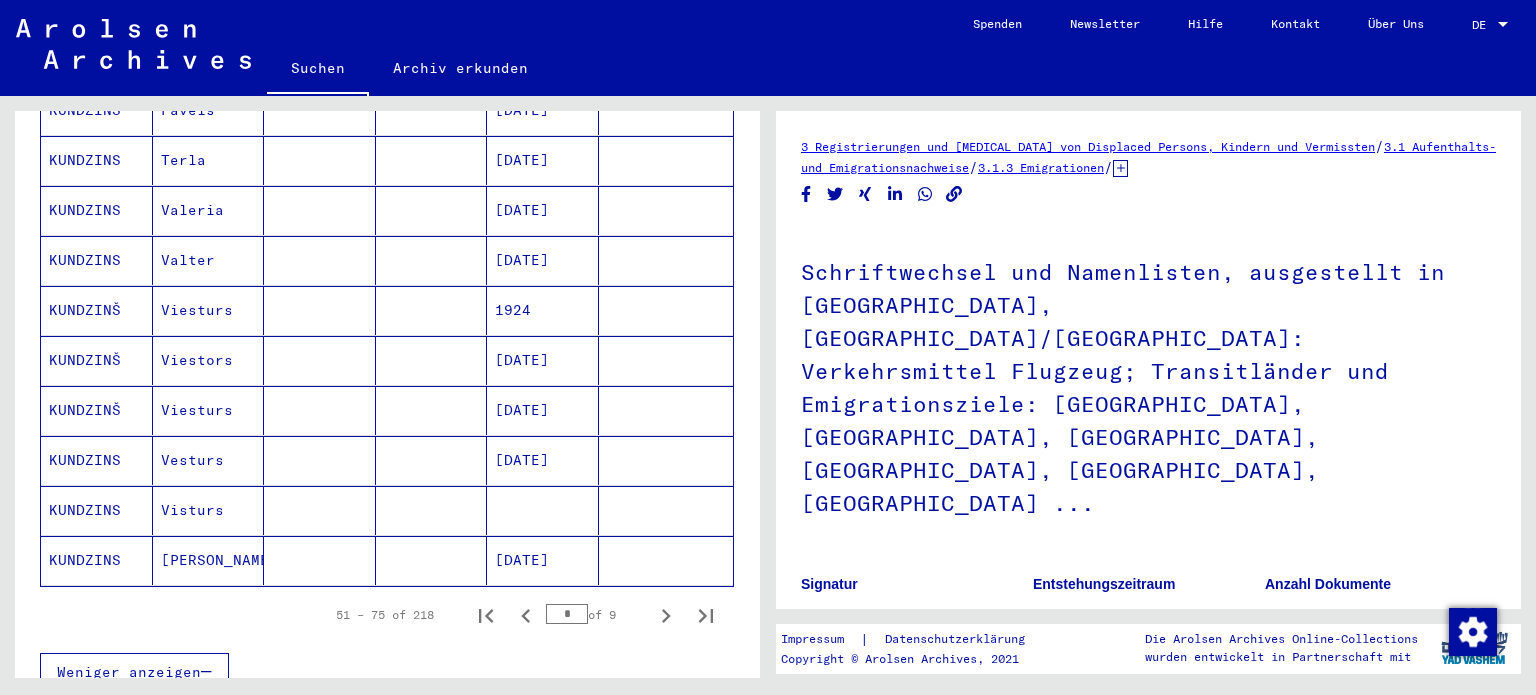 scroll, scrollTop: 1100, scrollLeft: 0, axis: vertical 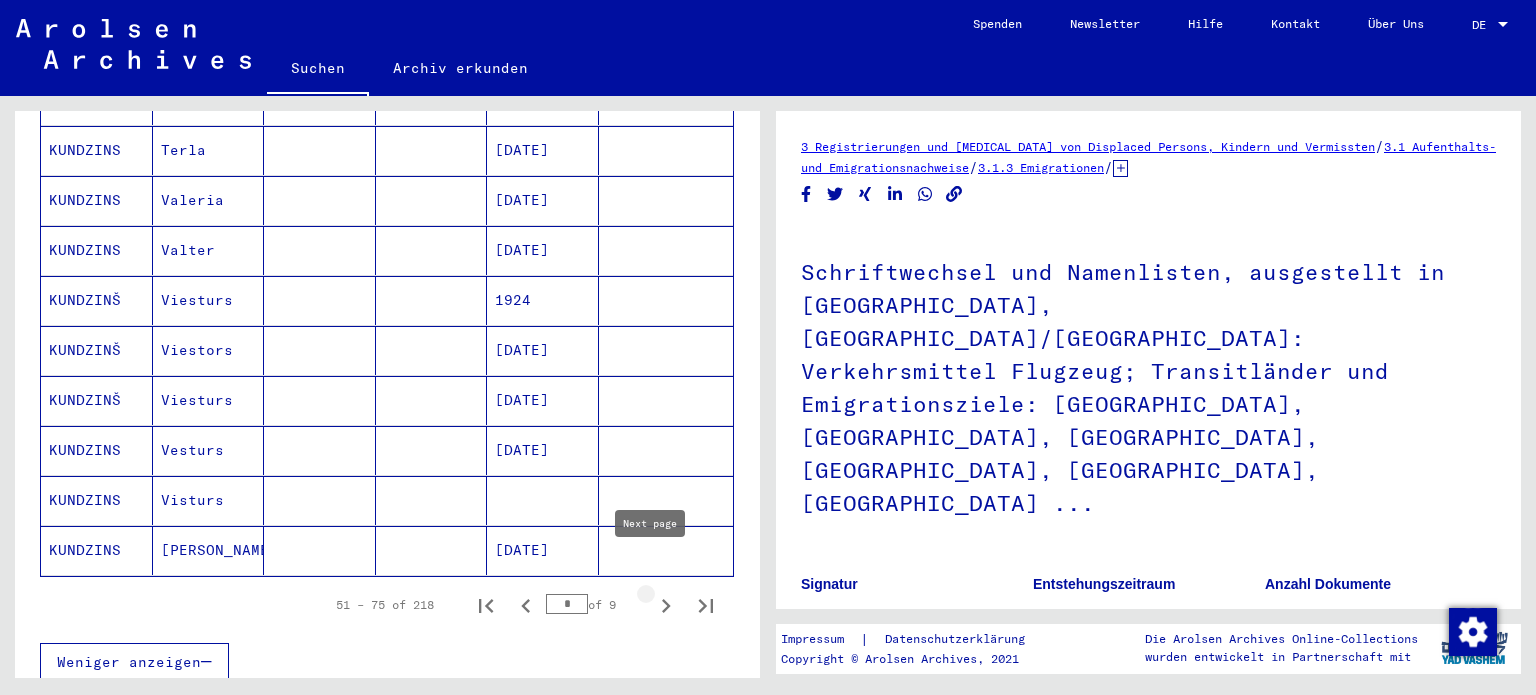 click 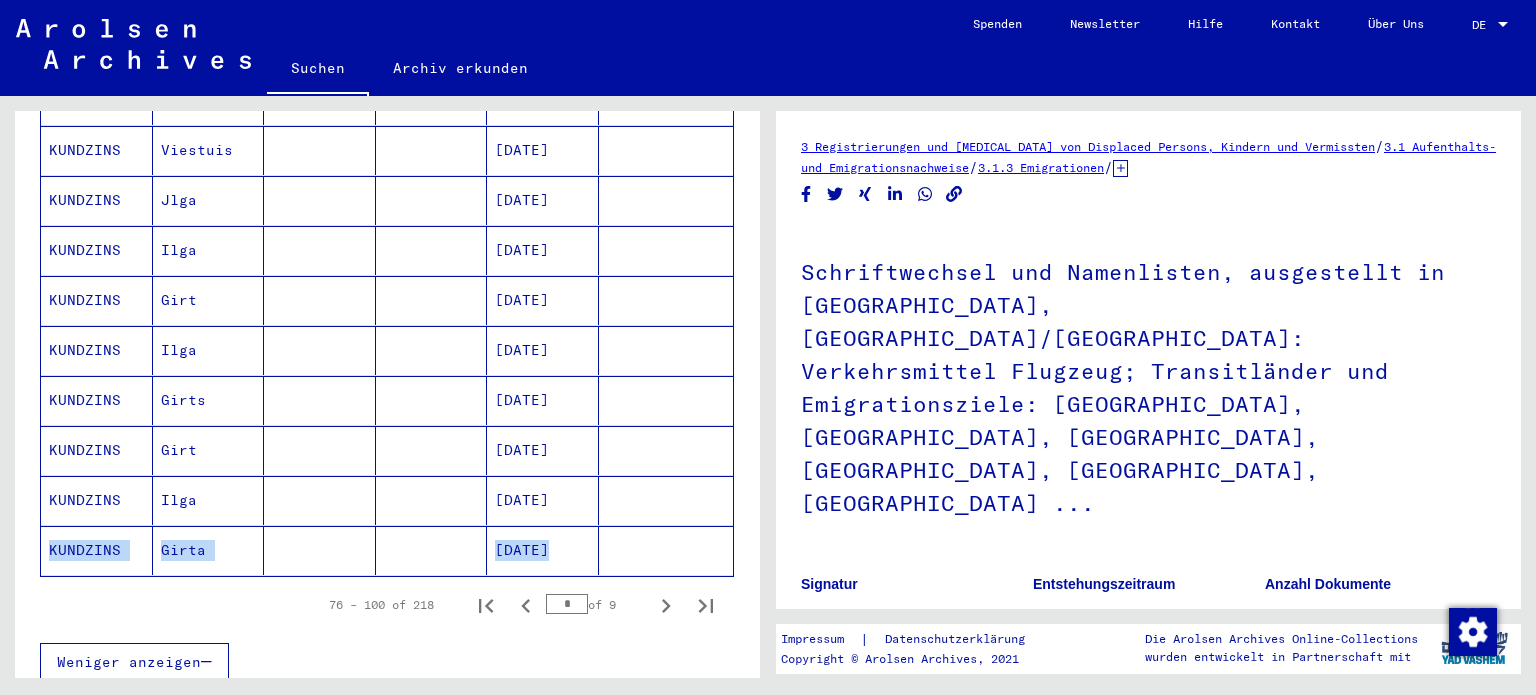 drag, startPoint x: 760, startPoint y: 515, endPoint x: 756, endPoint y: 445, distance: 70.11419 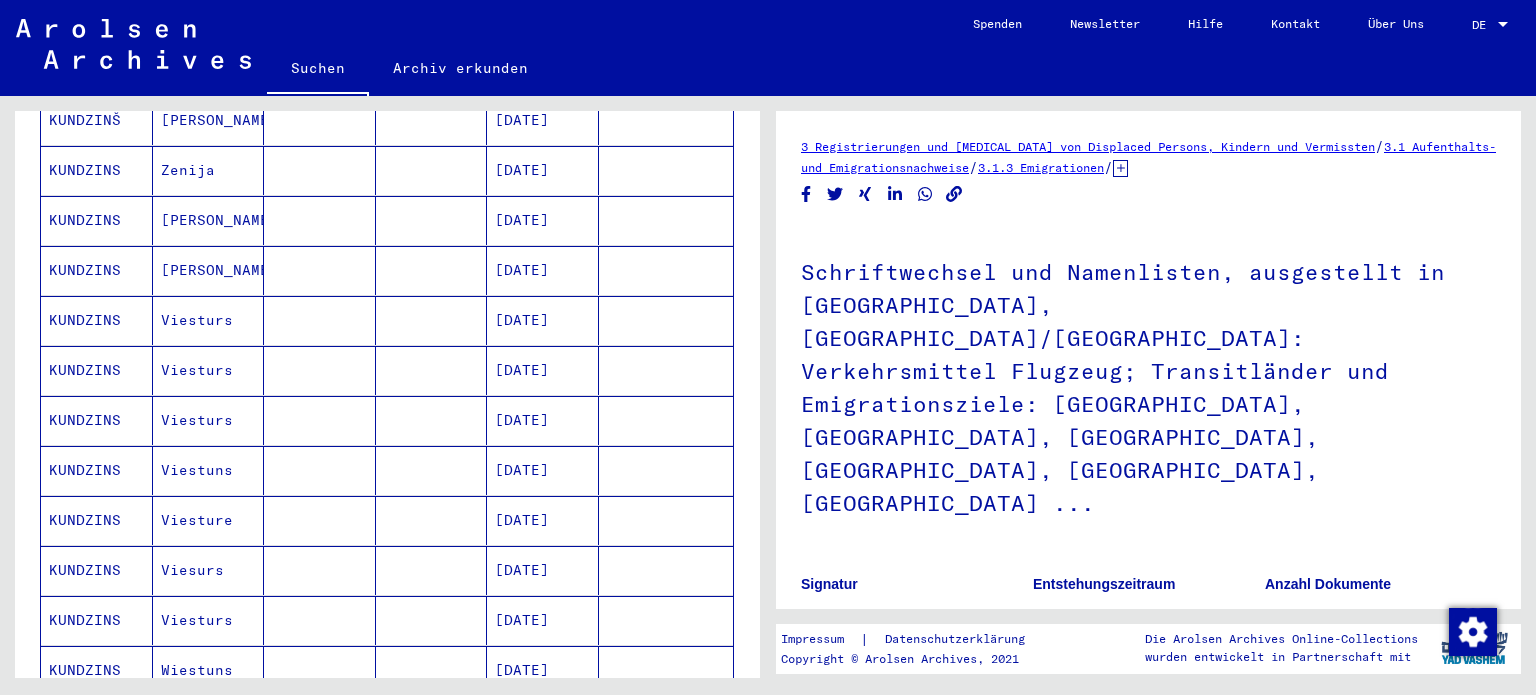 scroll, scrollTop: 327, scrollLeft: 0, axis: vertical 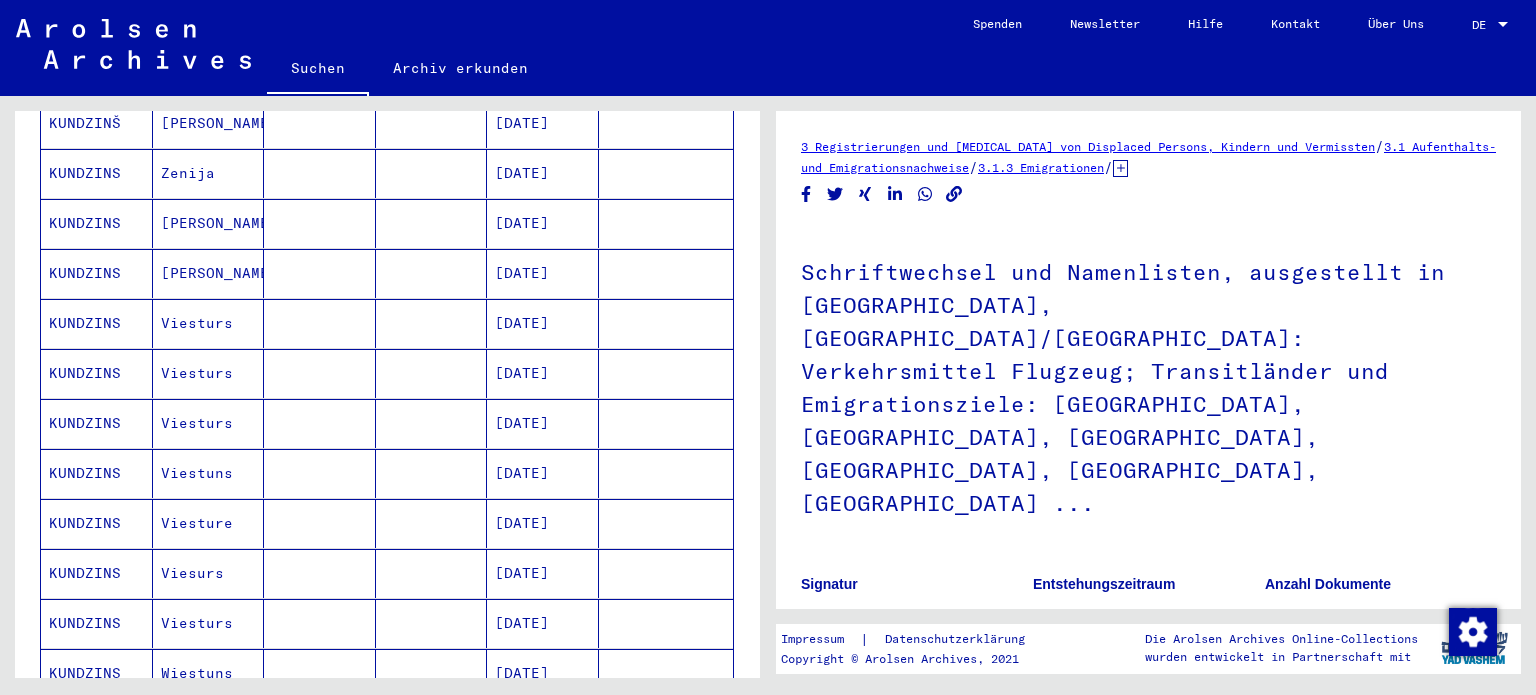 click on "[DATE]" at bounding box center (543, 223) 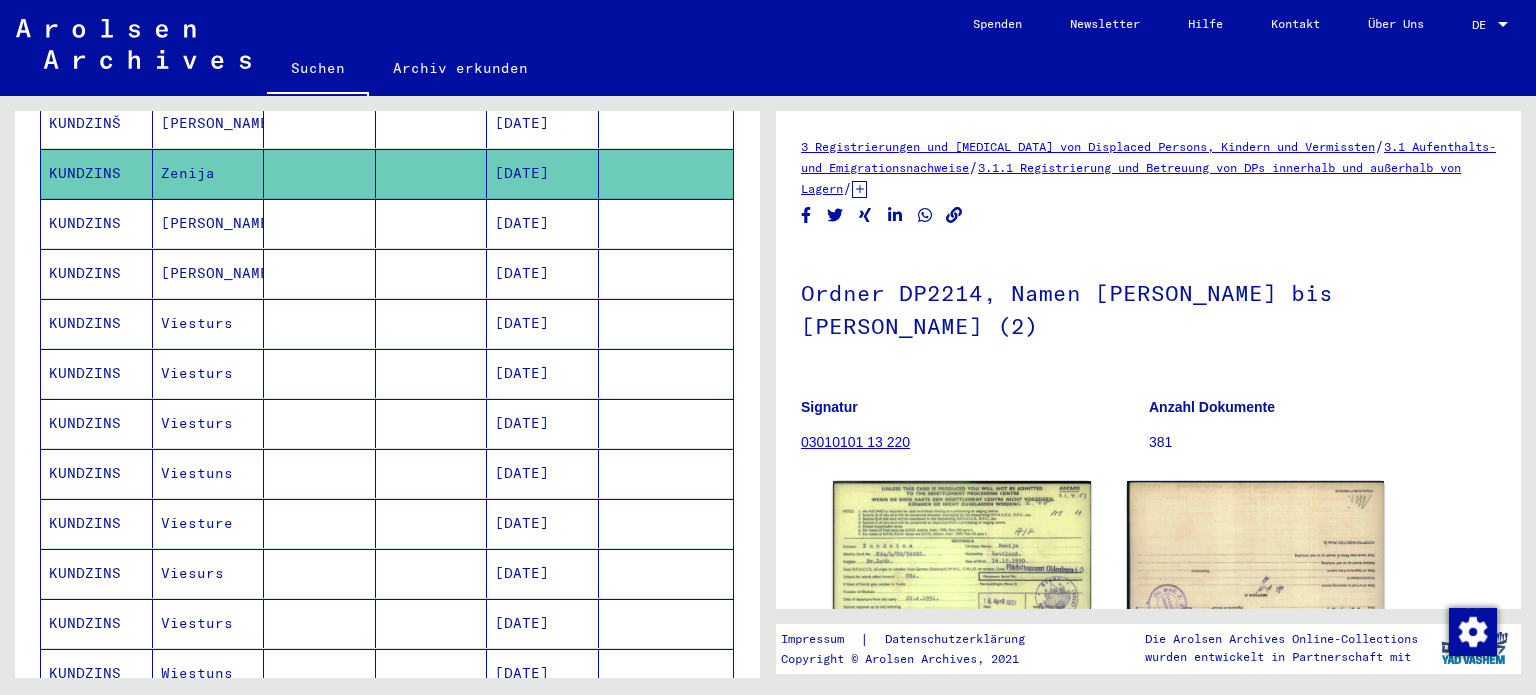 scroll, scrollTop: 0, scrollLeft: 0, axis: both 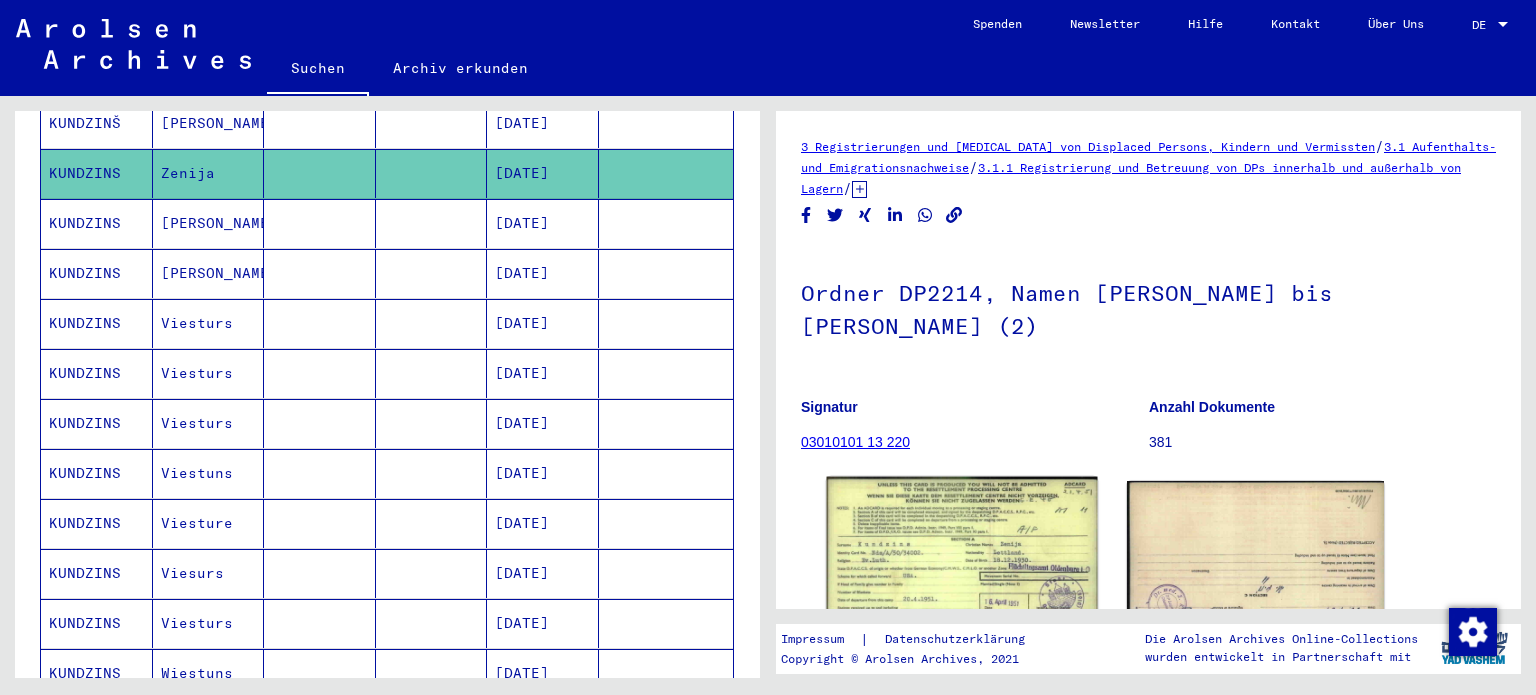 click 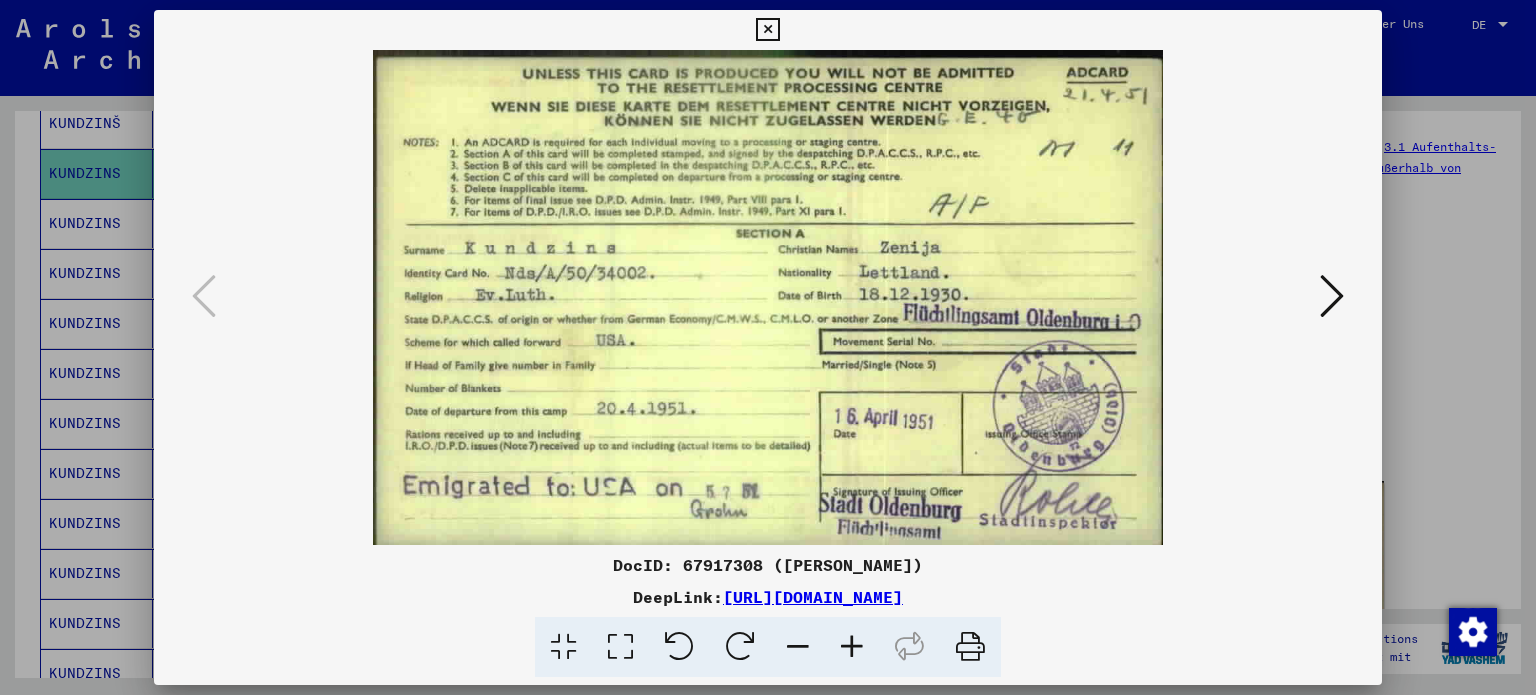click at bounding box center [1332, 296] 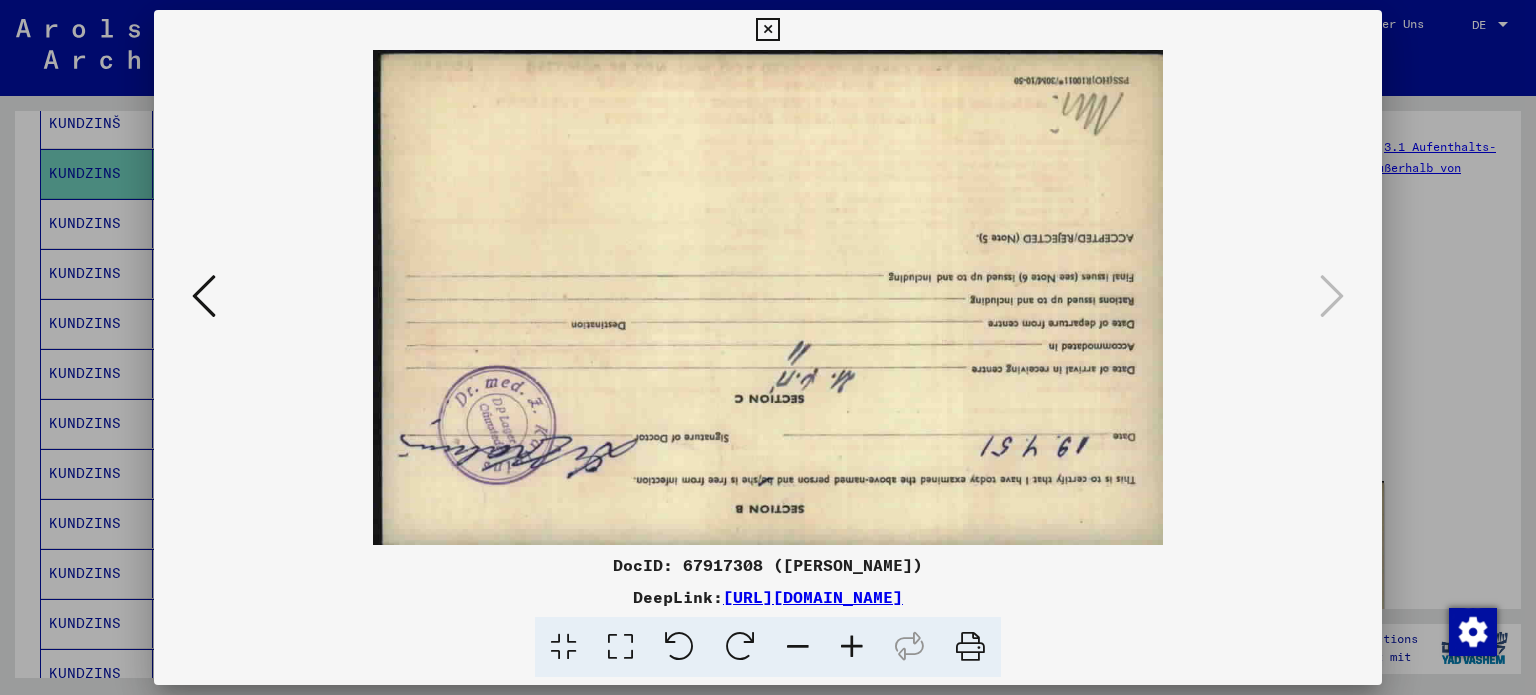 click at bounding box center (204, 297) 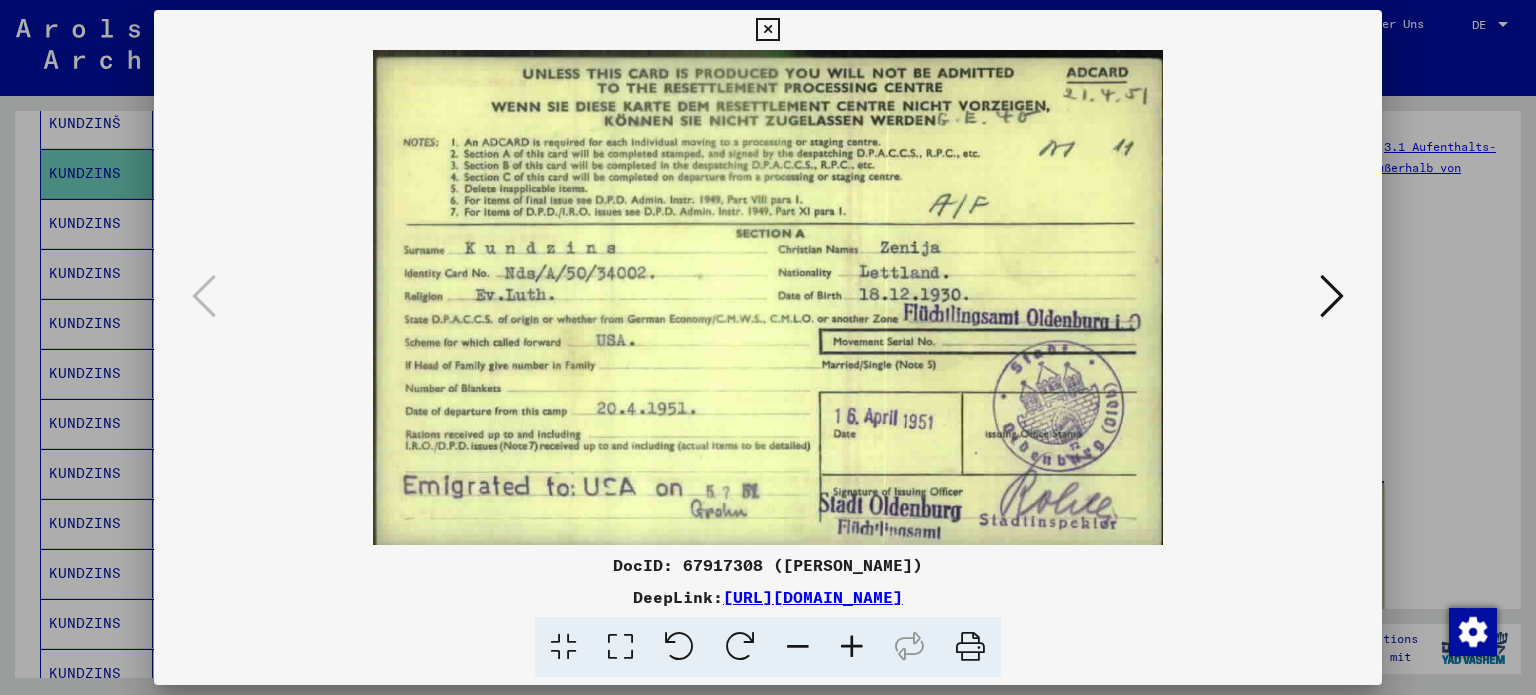 click at bounding box center (767, 30) 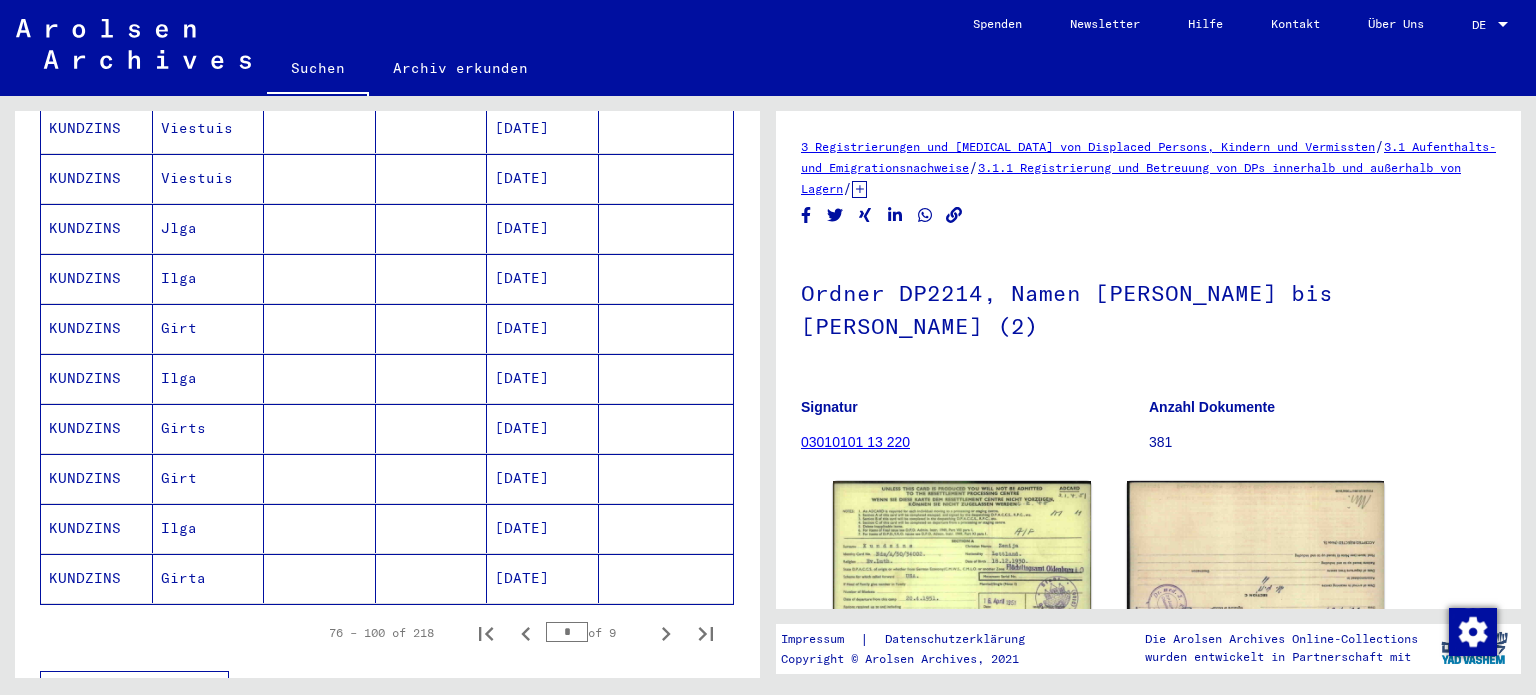scroll, scrollTop: 1075, scrollLeft: 0, axis: vertical 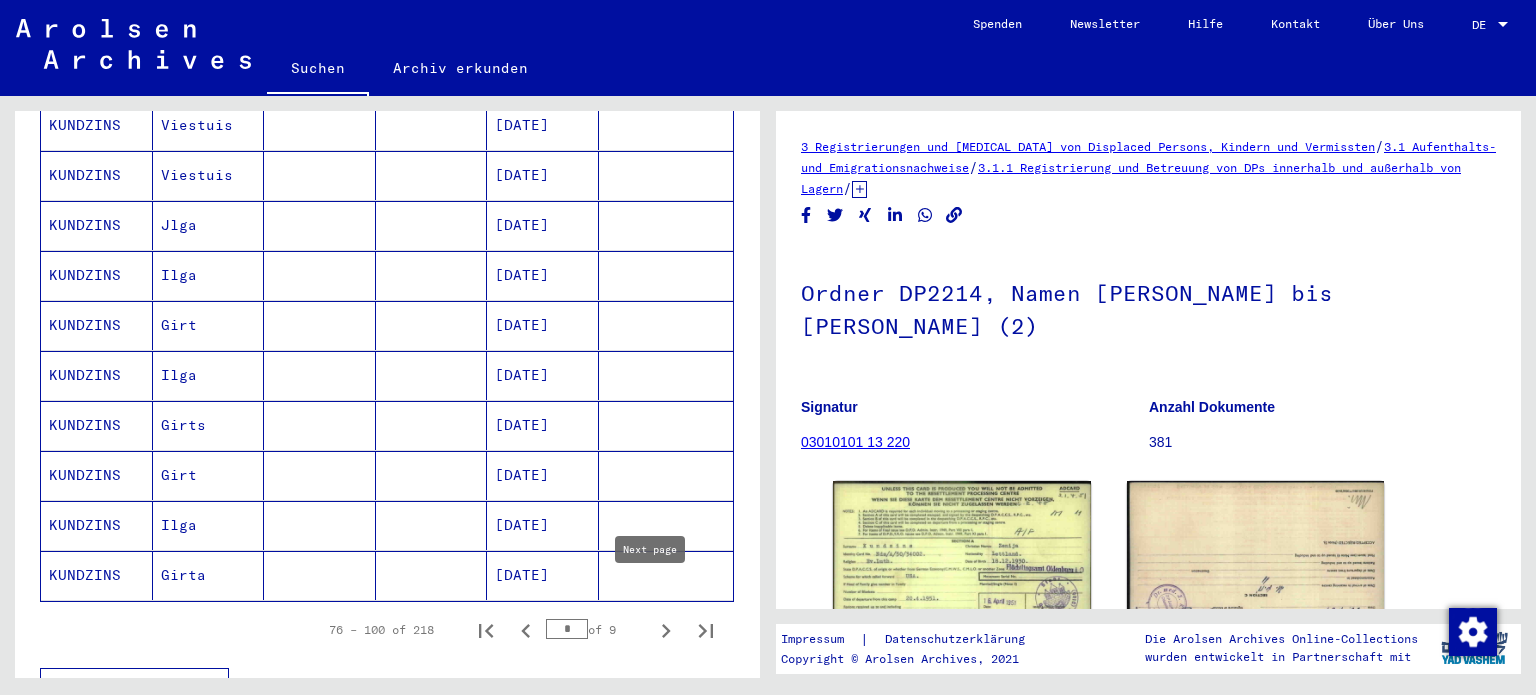 click 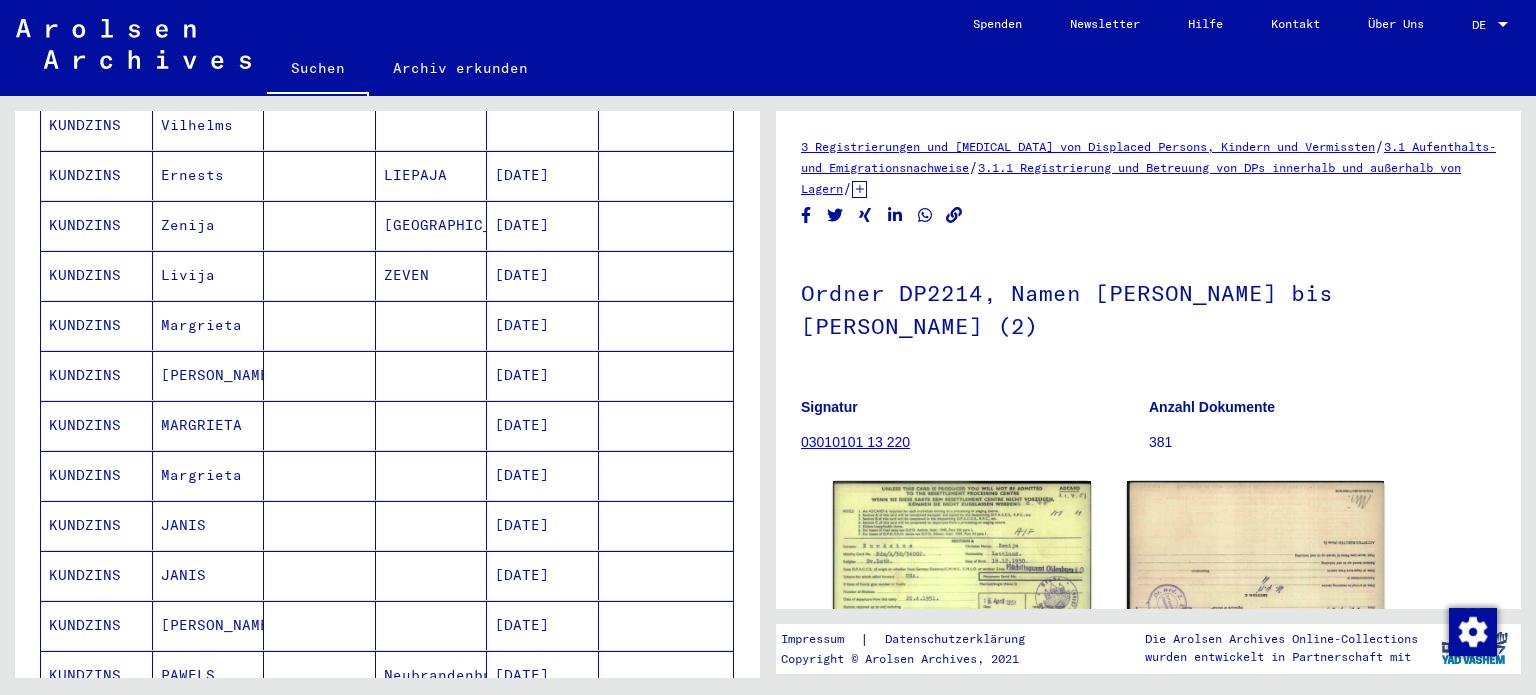 scroll, scrollTop: 672, scrollLeft: 0, axis: vertical 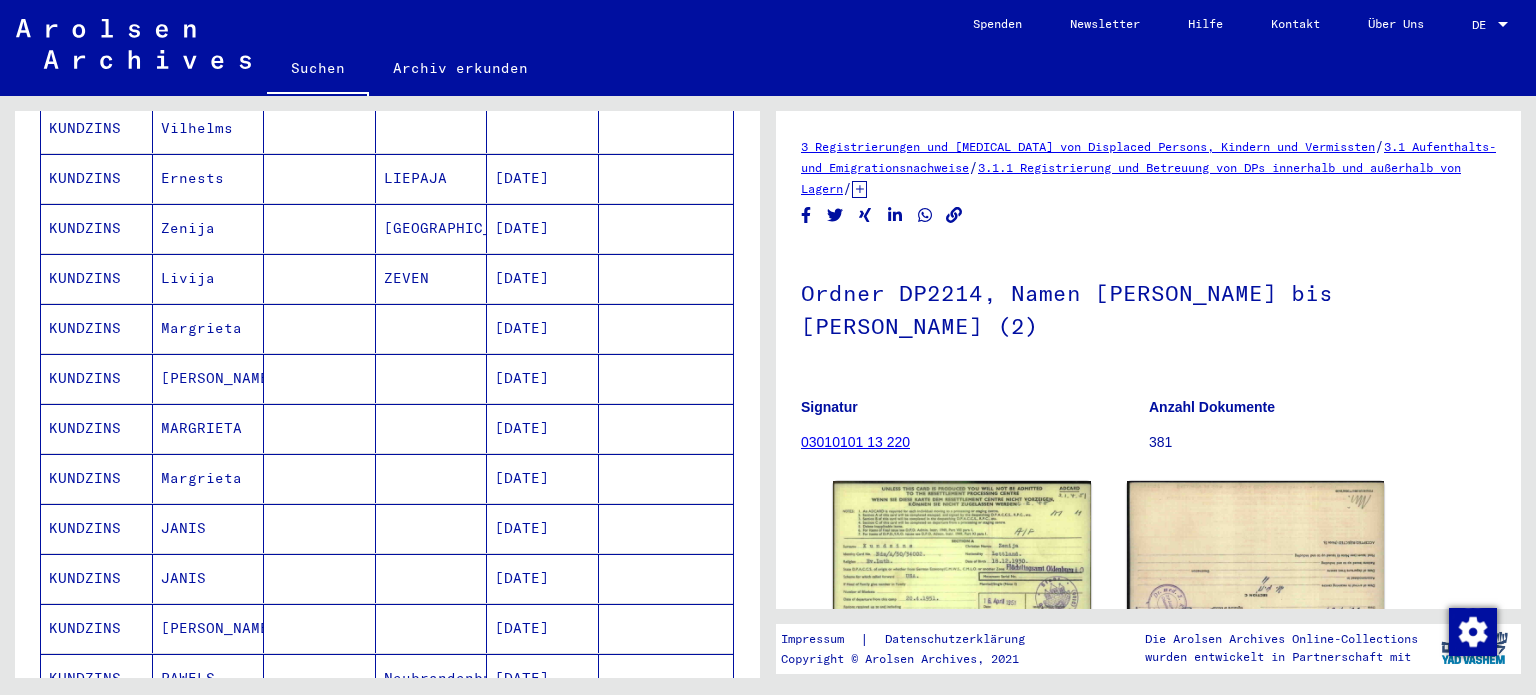 click on "[DATE]" at bounding box center (543, 278) 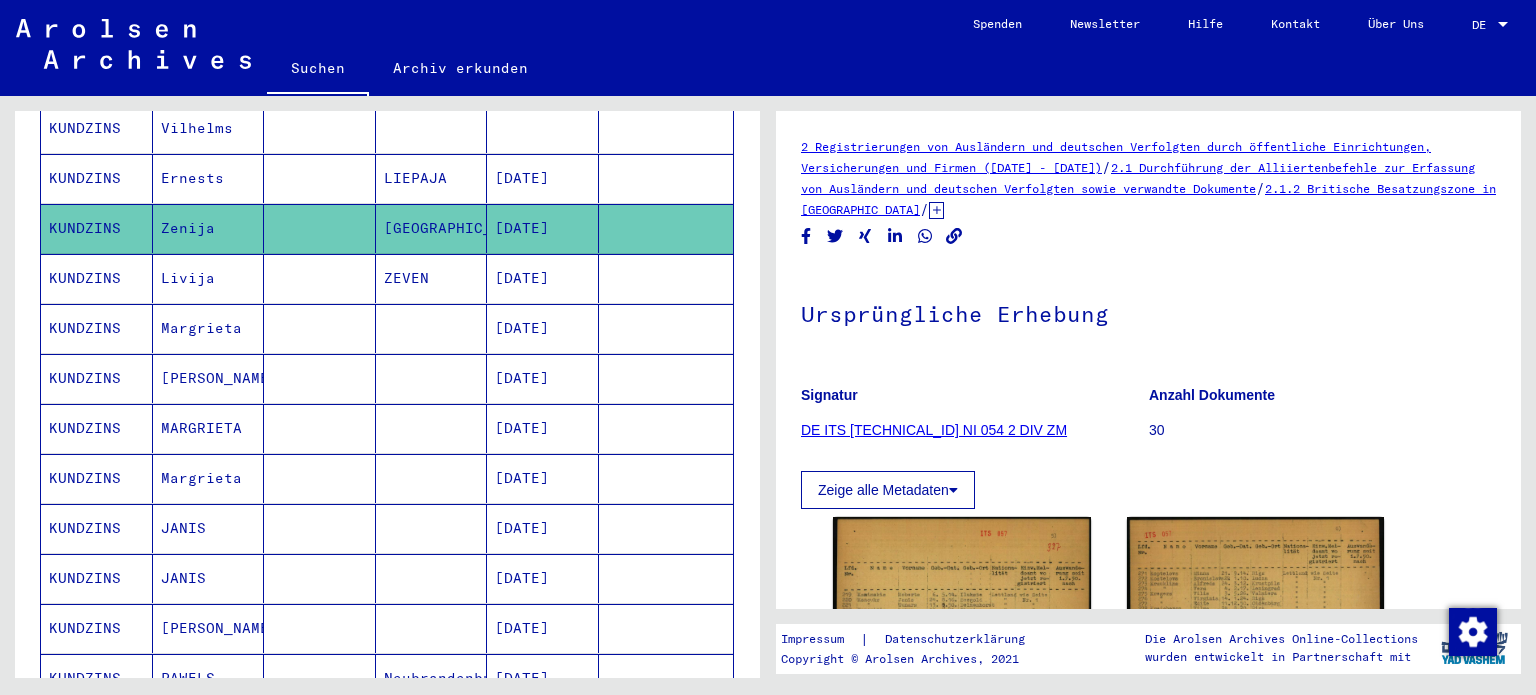 scroll, scrollTop: 0, scrollLeft: 0, axis: both 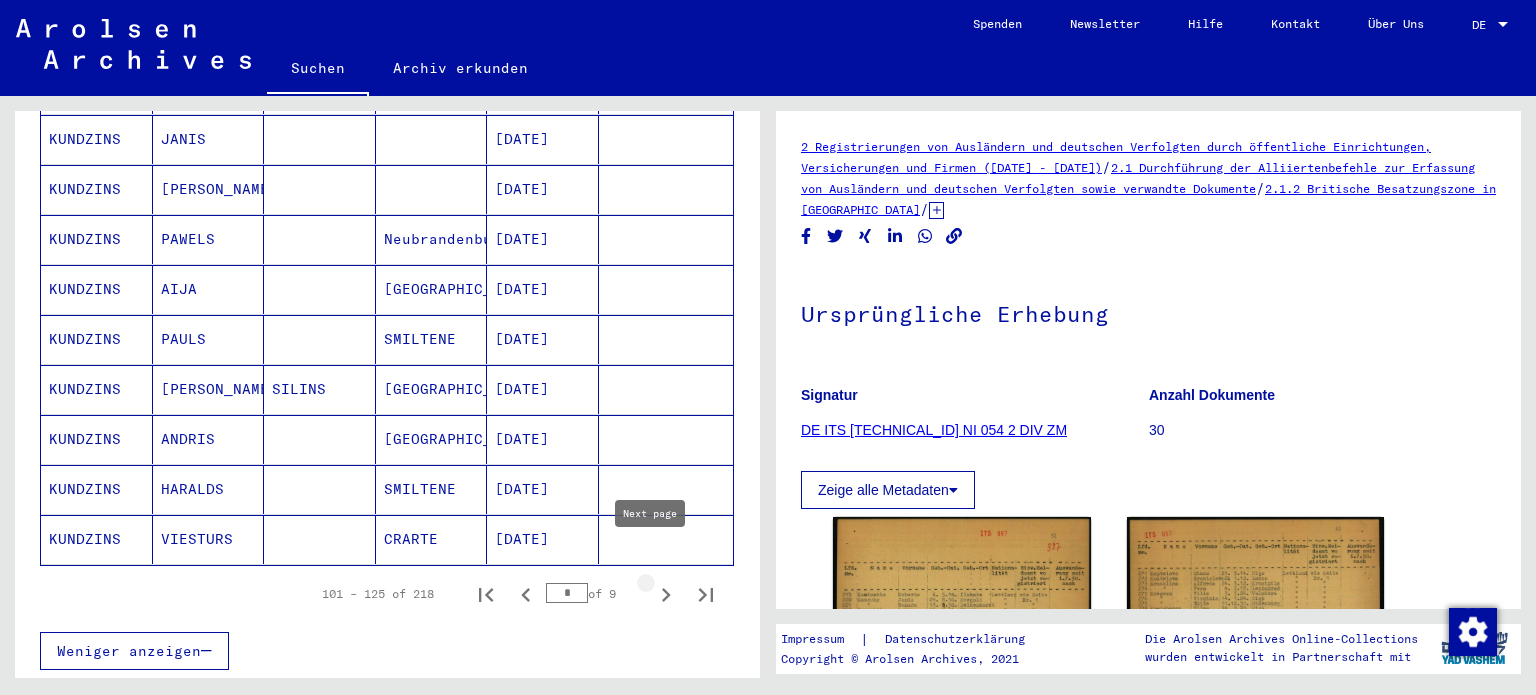 click 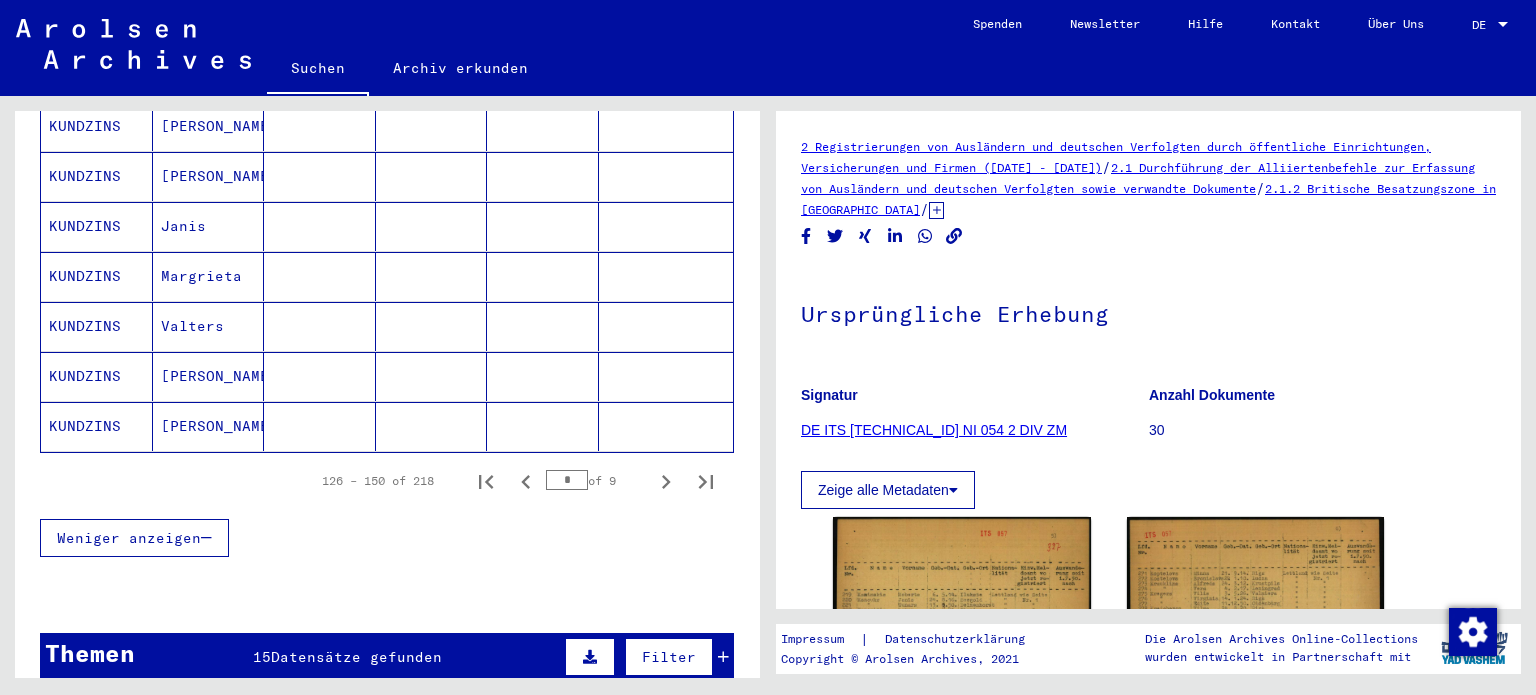 scroll, scrollTop: 1210, scrollLeft: 0, axis: vertical 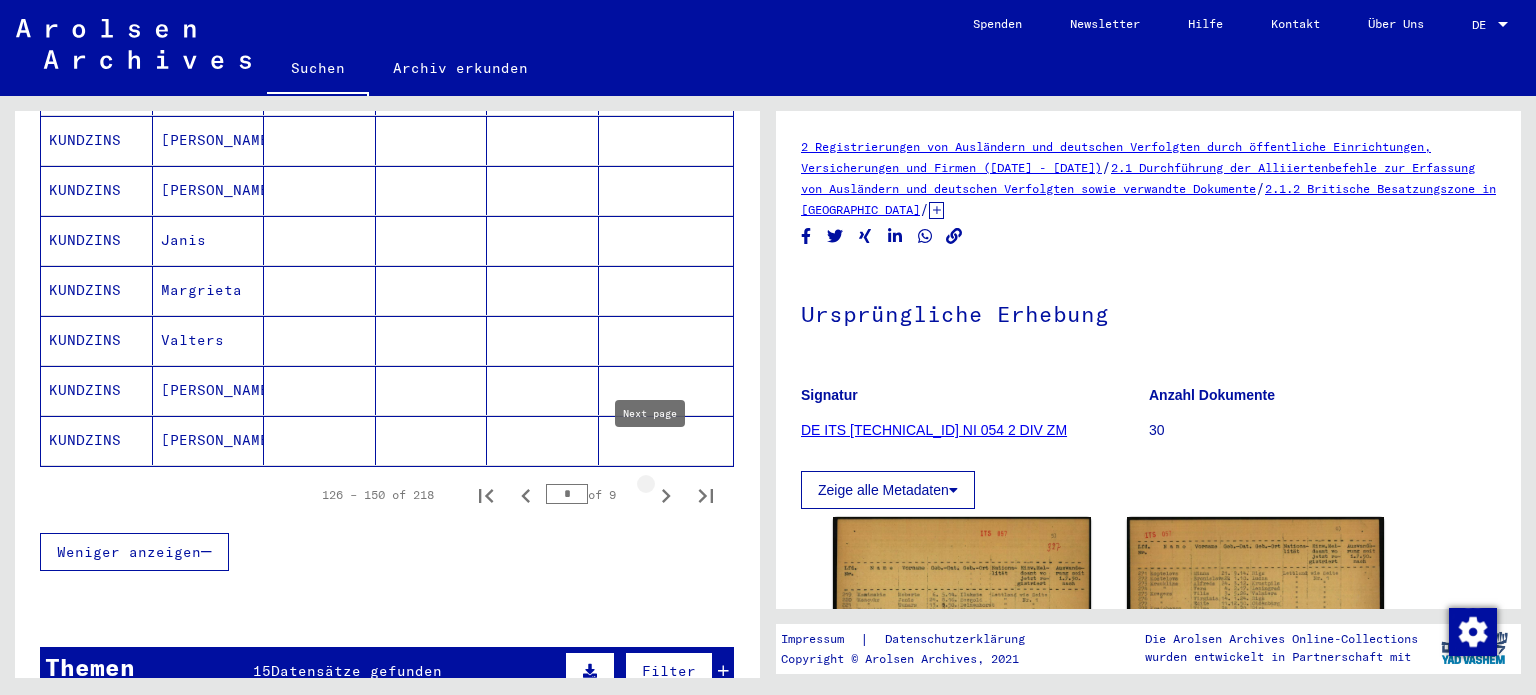 click 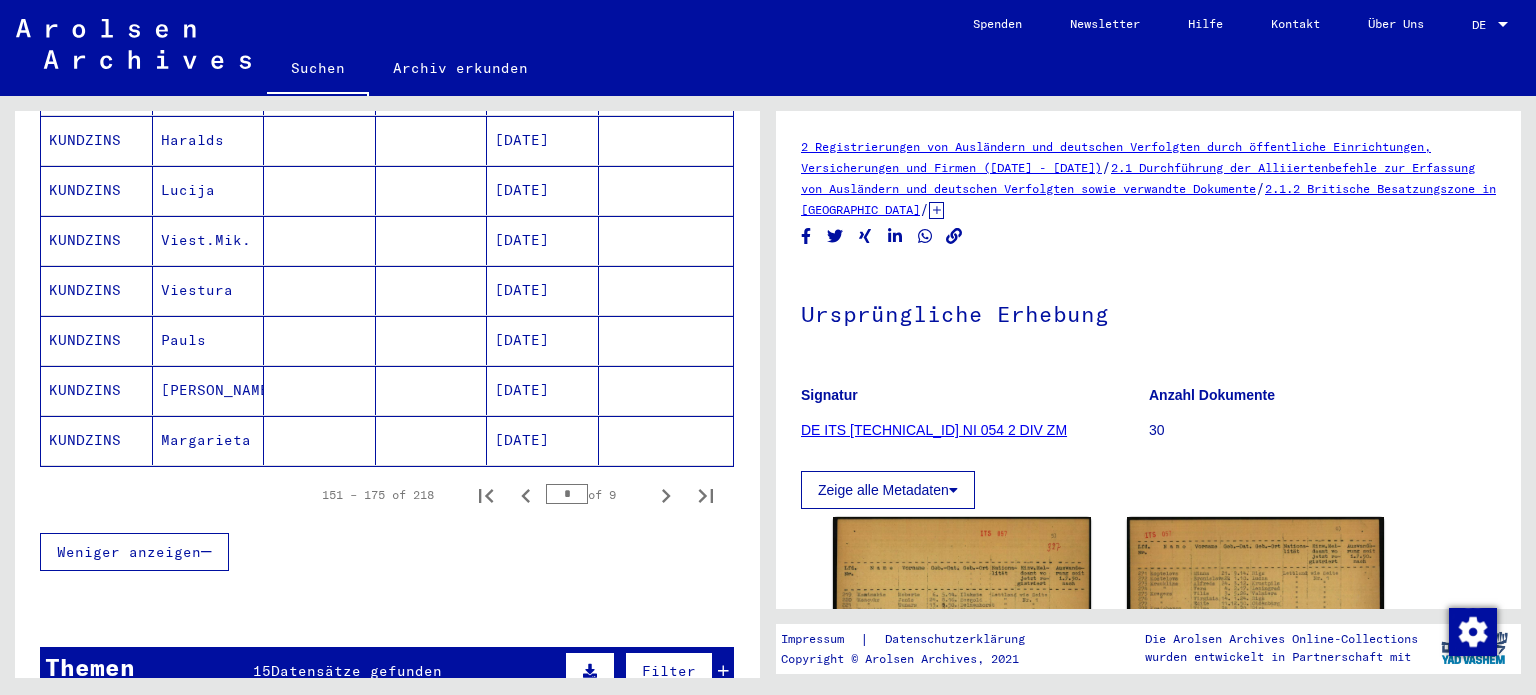 click on "2 Registrierungen von Ausländern und deutschen Verfolgten durch öffentliche Einrichtungen, Versicherungen und Firmen ([DATE] - [DATE])   /   2.1 Durchführung der Alliiertenbefehle zur Erfassung von Ausländern und deutschen Verfolgten sowie verwandte Dokumente   /   2.1.2 Britische Besatzungszone in [GEOGRAPHIC_DATA]   /   [TECHNICAL_ID] Listen von Angehörigen der Vereinten Nationen, anderer Ausländer, [DEMOGRAPHIC_DATA] [DEMOGRAPHIC_DATA] und Staatenloser, britische Zone   /   [TECHNICAL_ID] NI Unterlagen aus [GEOGRAPHIC_DATA]   /   [TECHNICAL_ID] NI 054 Dokumente aus dem [GEOGRAPHIC_DATA]/[GEOGRAPHIC_DATA] (SK)   /   [TECHNICAL_ID] NI 054 2 Informationen über Ausländer, die sich während der Registrierung (nach dem Krieg) im [GEOGRAPHIC_DATA]/[GEOGRAPHIC_DATA] (SK) aufhielten    /   [TECHNICAL_ID] NI 054 2 DIV Nationalität/Herkunft der aufgeführten Personen: Verschiedene   /  Ursprüngliche Erhebung  Signatur DE ITS [TECHNICAL_ID] NI 054 2 DIV ZM Anzahl Dokumente 30 Zeige alle Metadaten  DocID: 70713319 DocID: 70713319 See comments created before [DATE] Impressum  |" 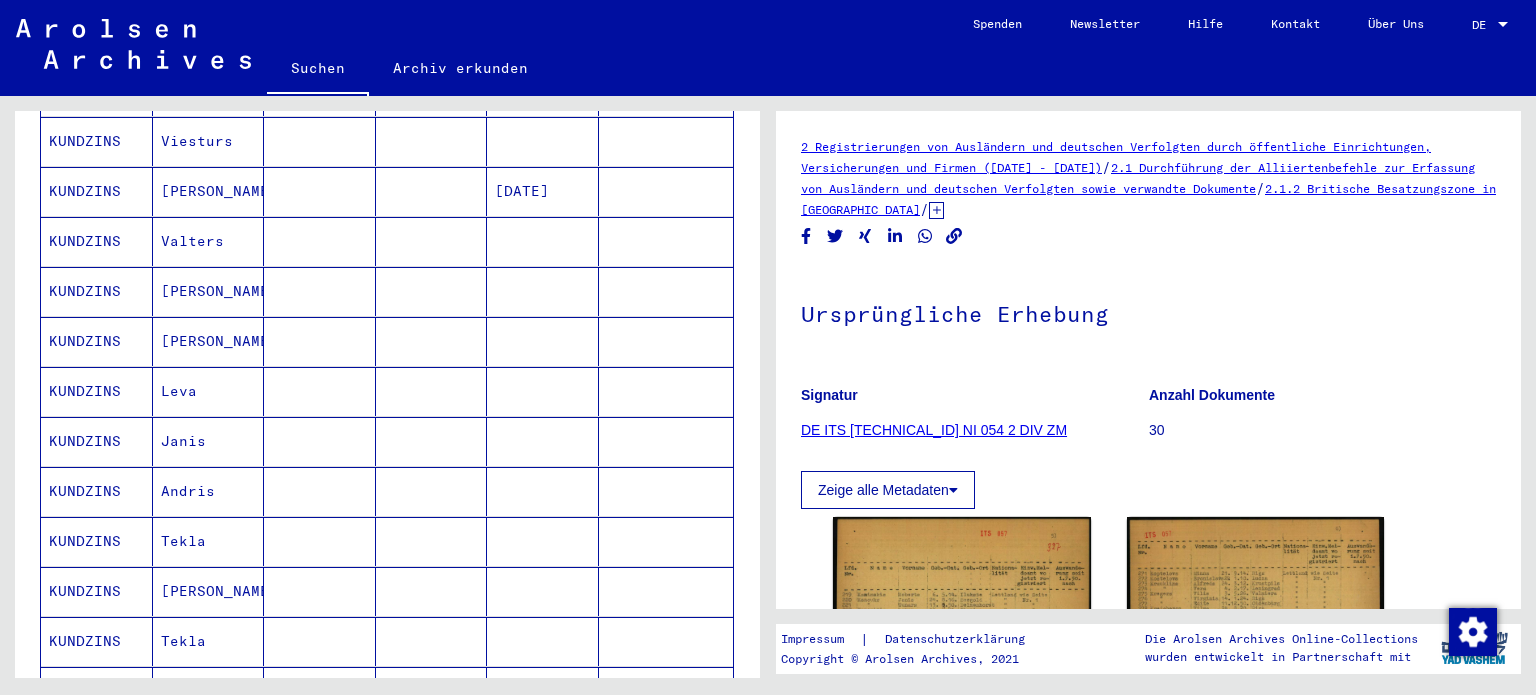scroll, scrollTop: 555, scrollLeft: 0, axis: vertical 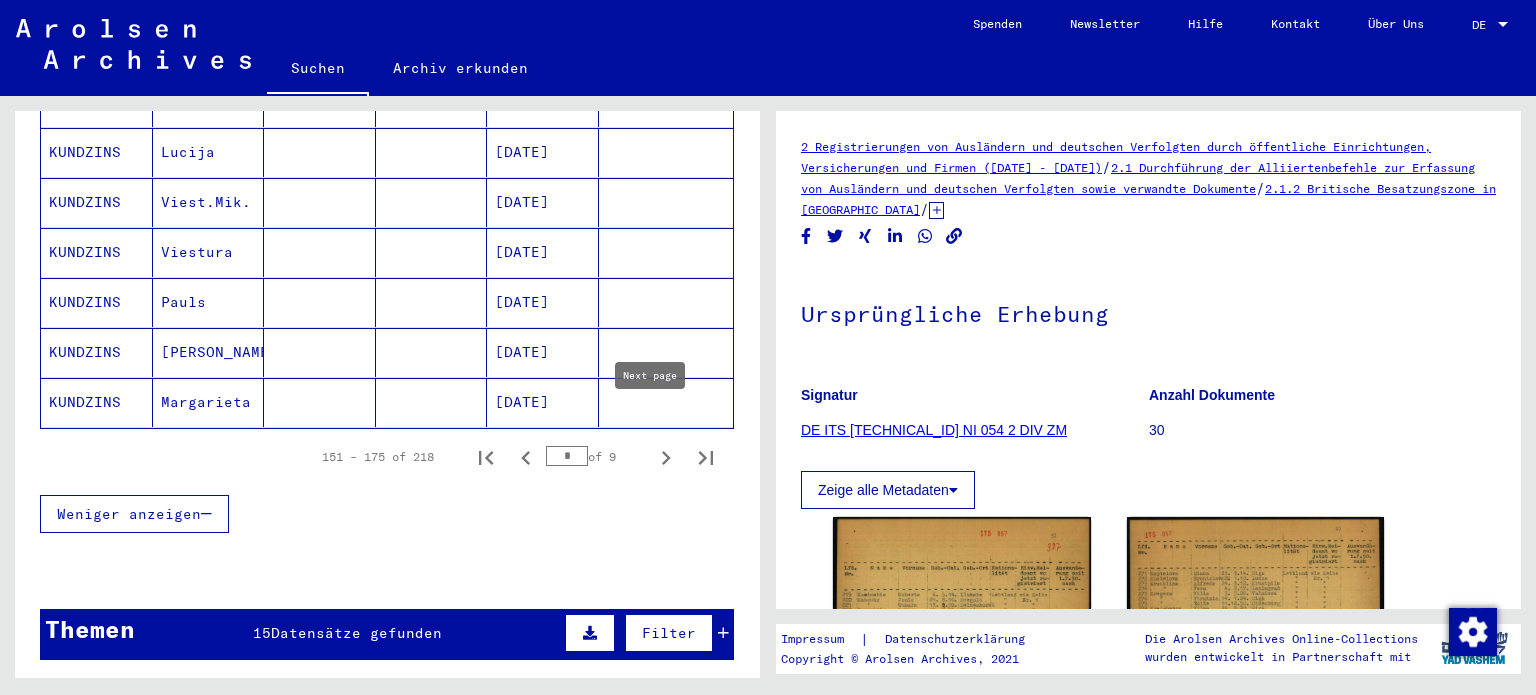 click 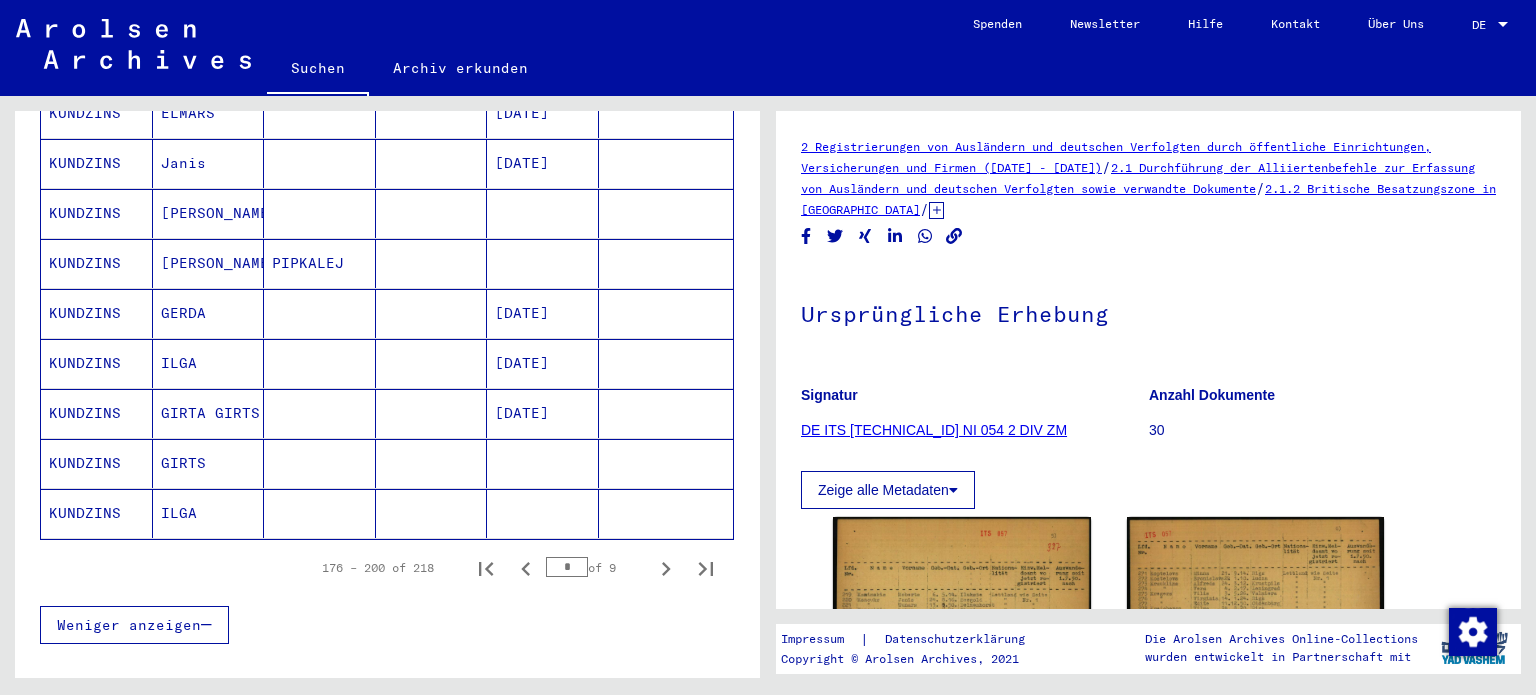 scroll, scrollTop: 1144, scrollLeft: 0, axis: vertical 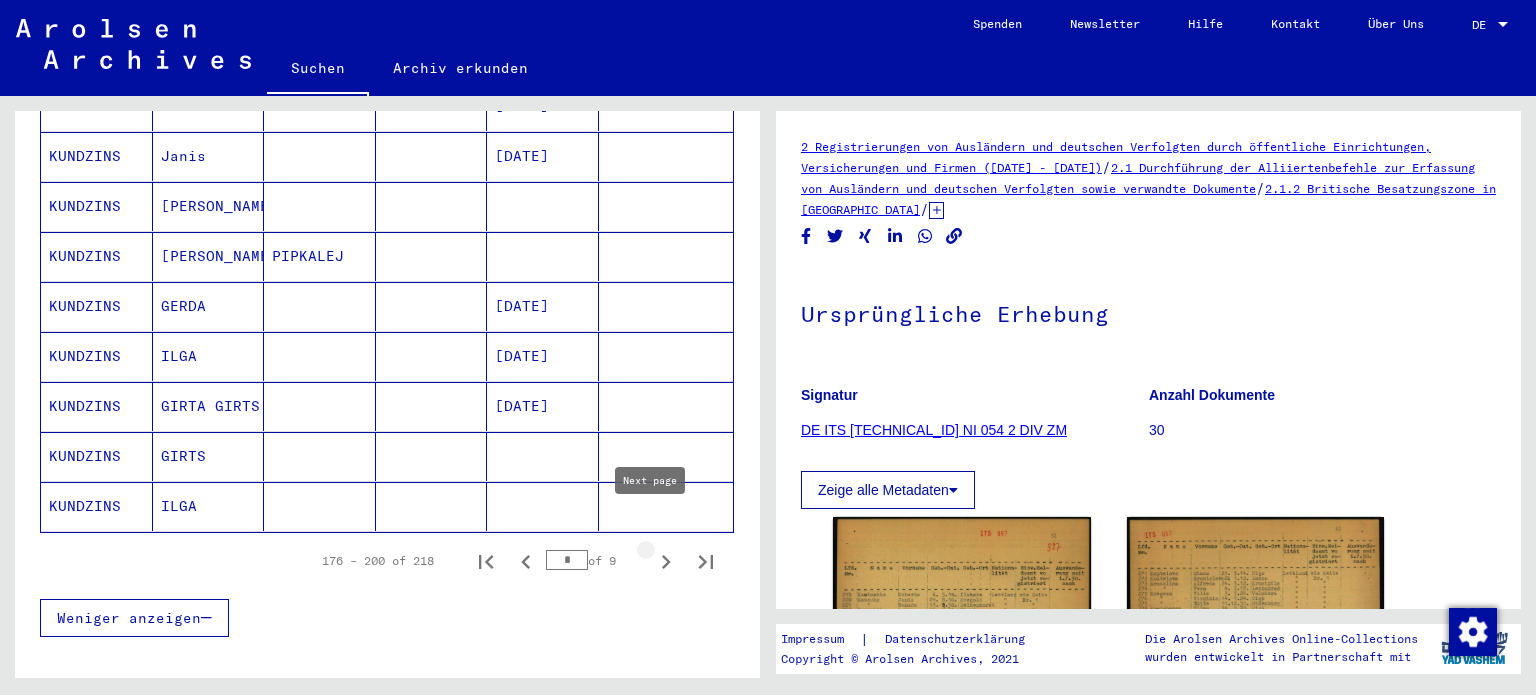 click 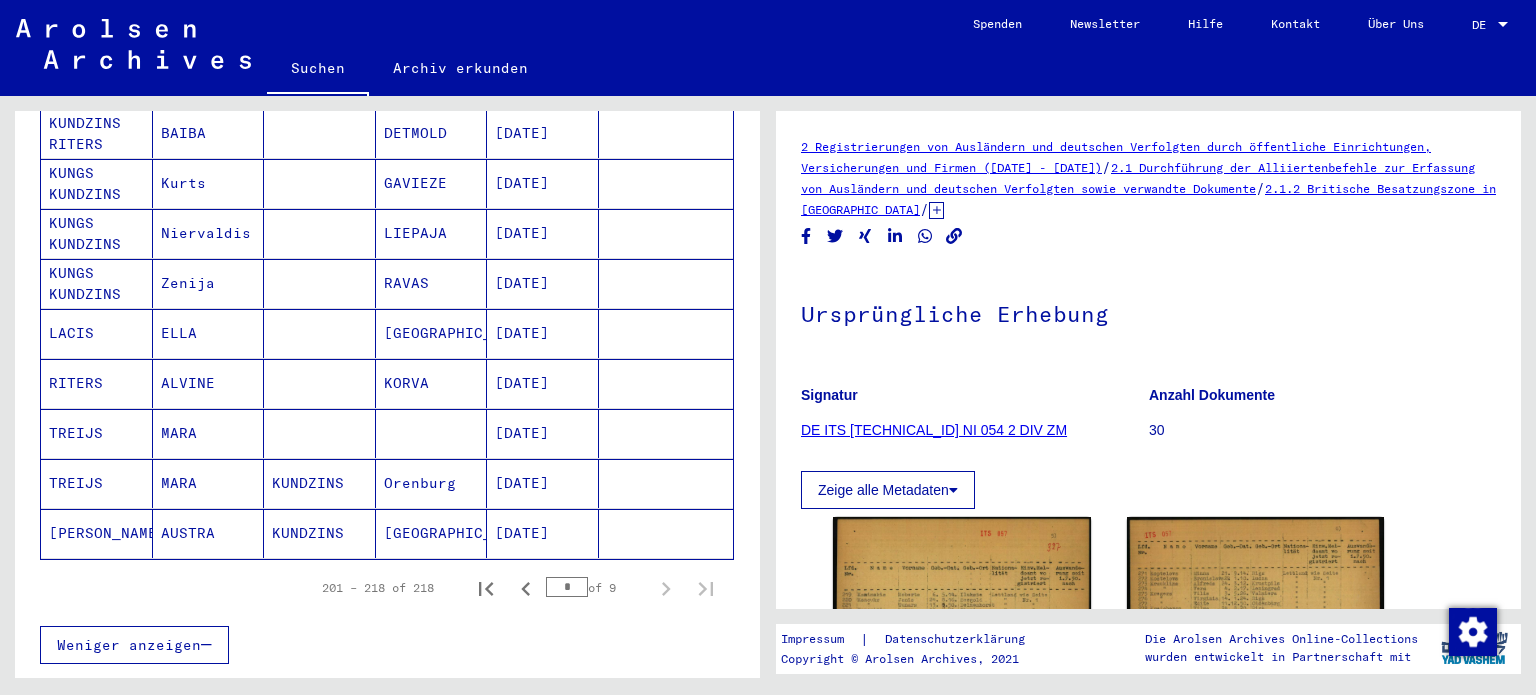 scroll, scrollTop: 764, scrollLeft: 0, axis: vertical 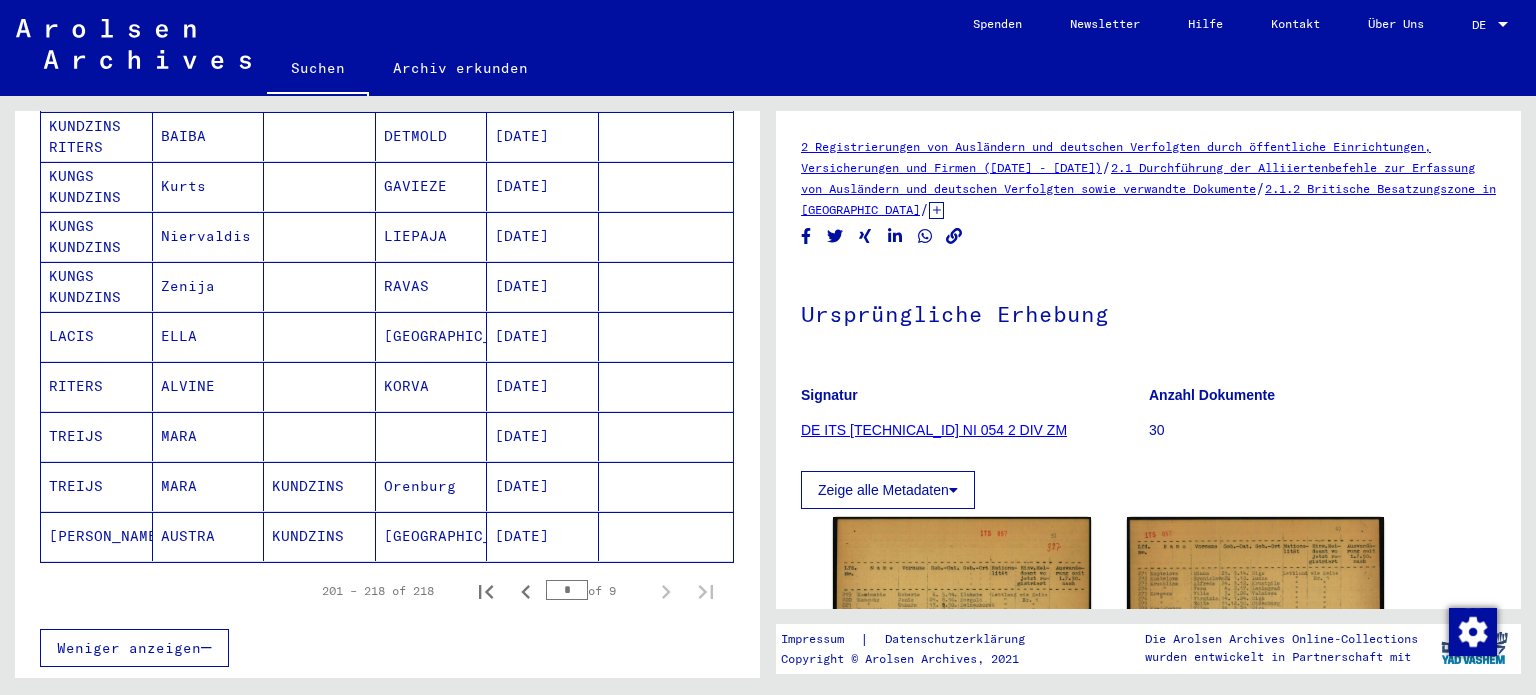 click on "[DATE]" at bounding box center [543, 336] 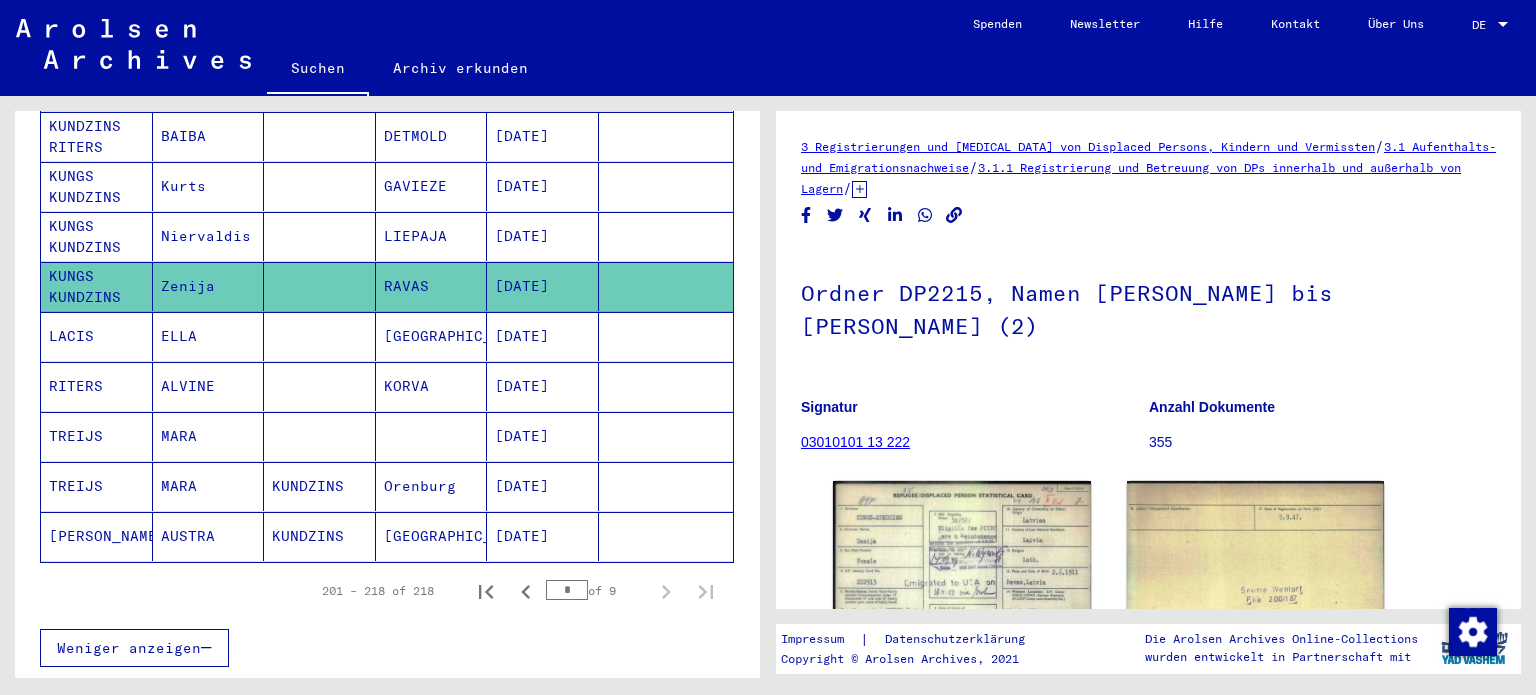 scroll, scrollTop: 0, scrollLeft: 0, axis: both 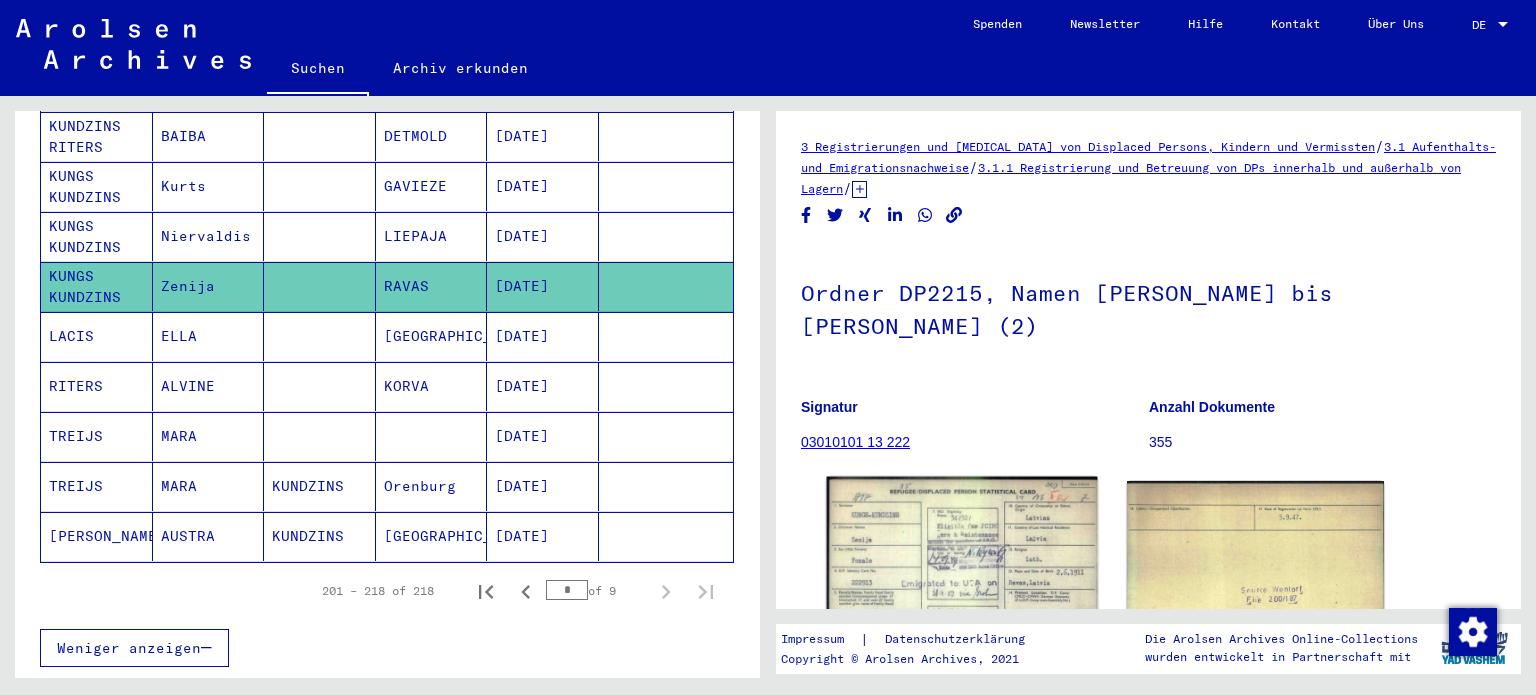 click 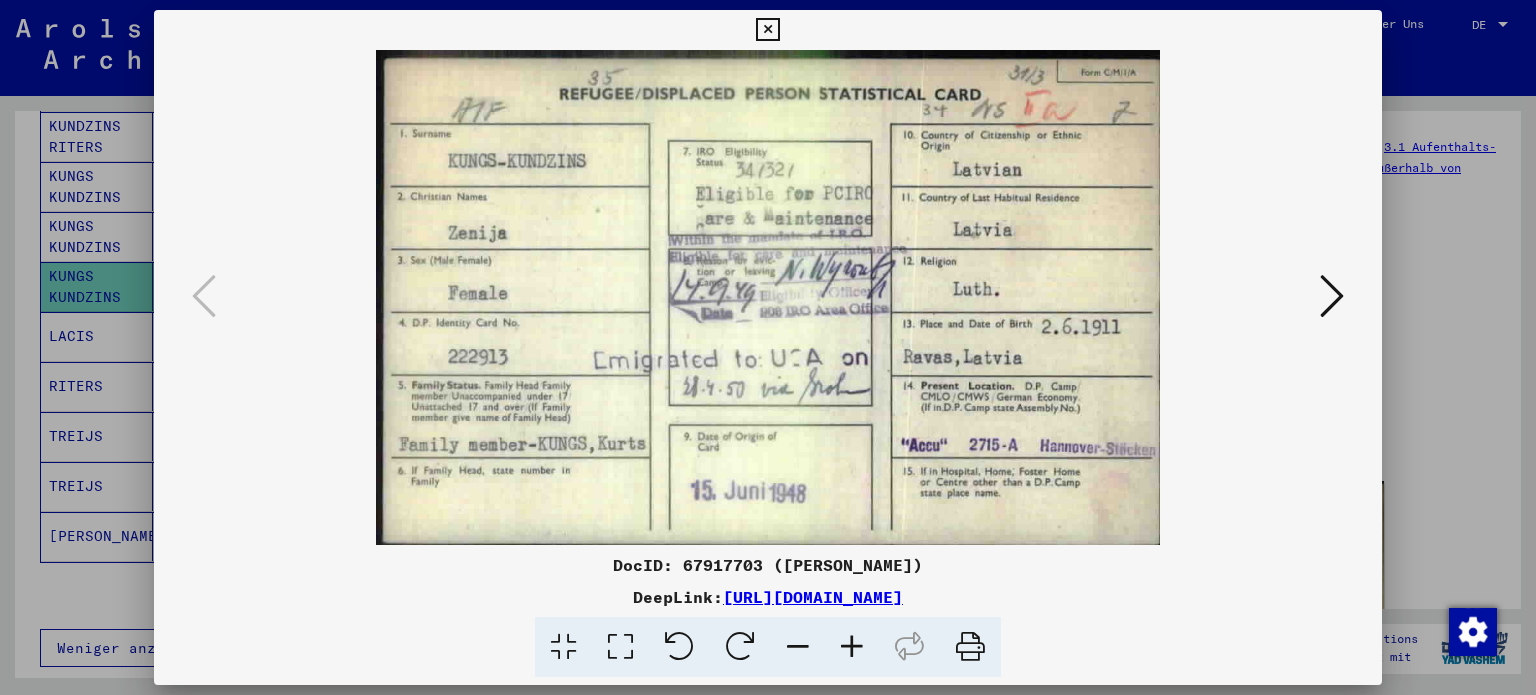 click at bounding box center [768, 297] 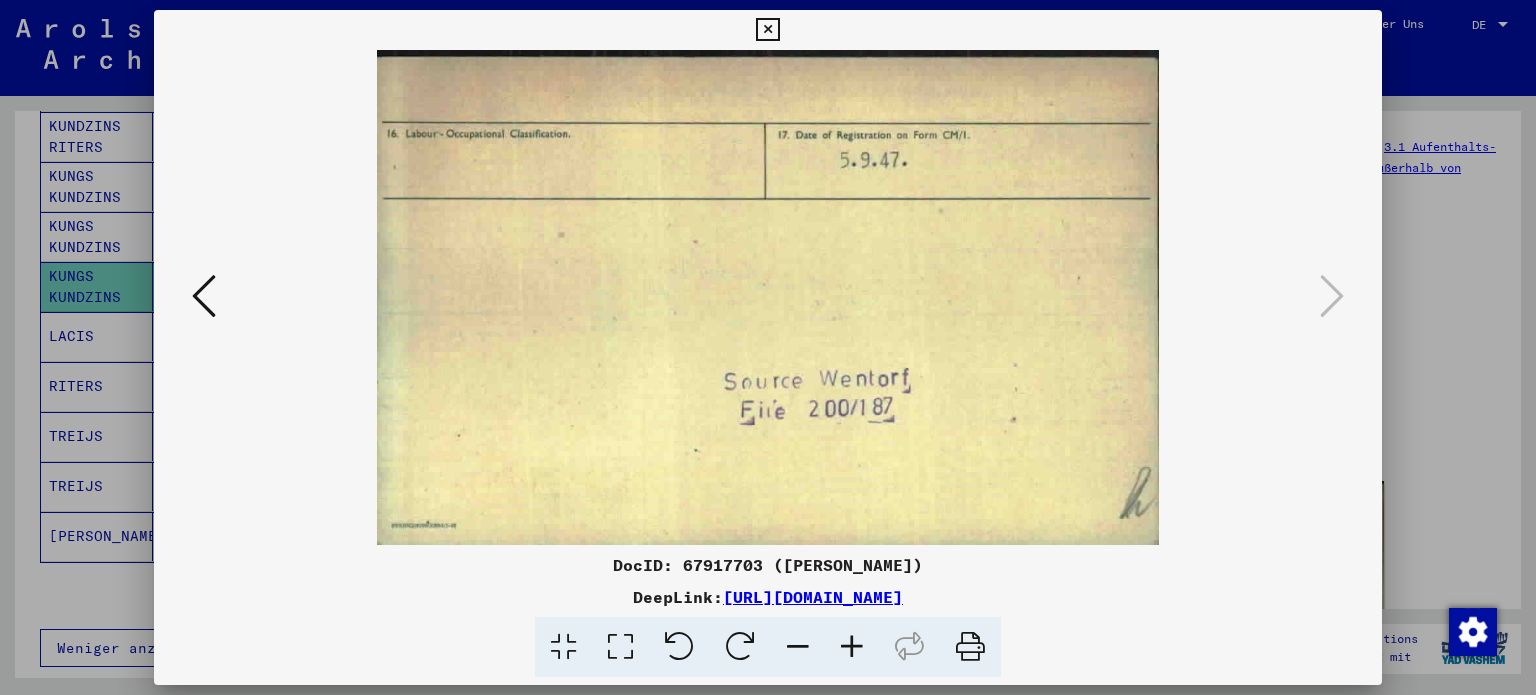click at bounding box center (767, 30) 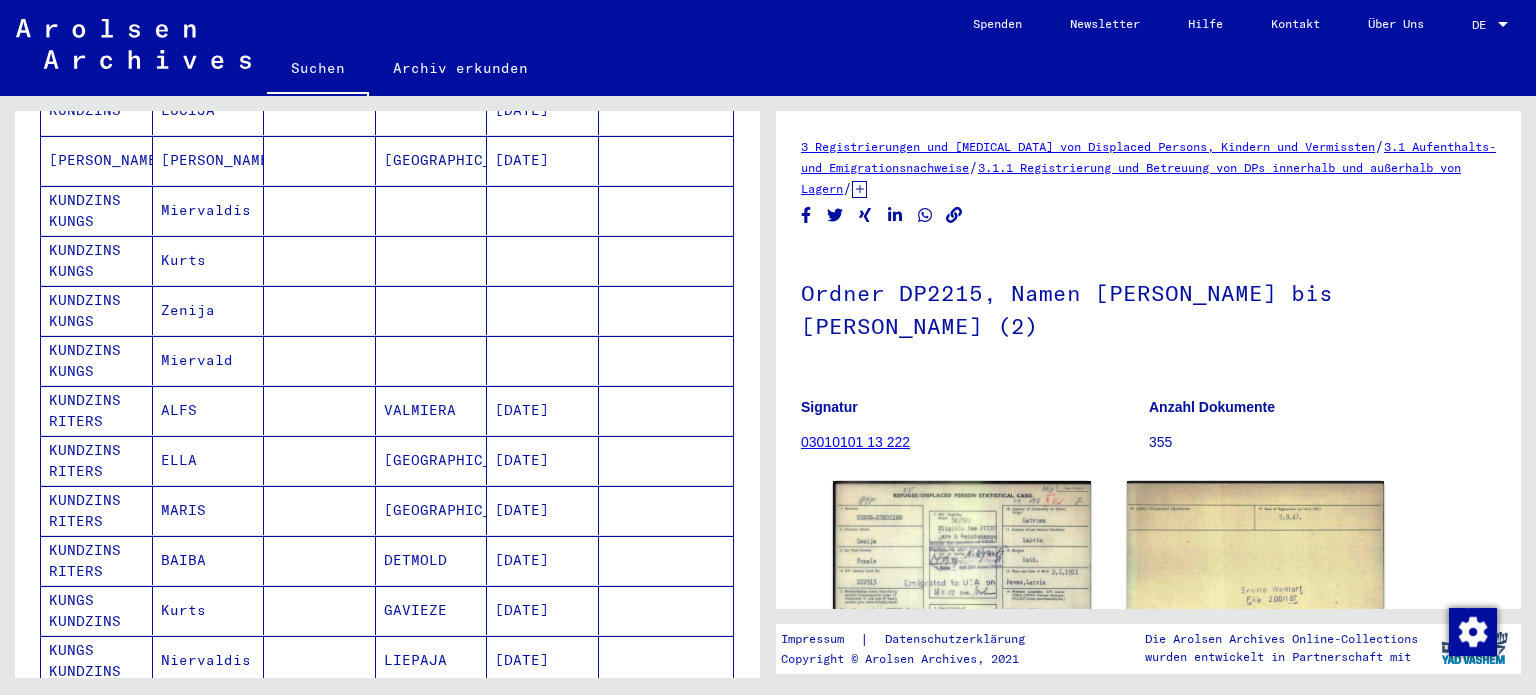 scroll, scrollTop: 334, scrollLeft: 0, axis: vertical 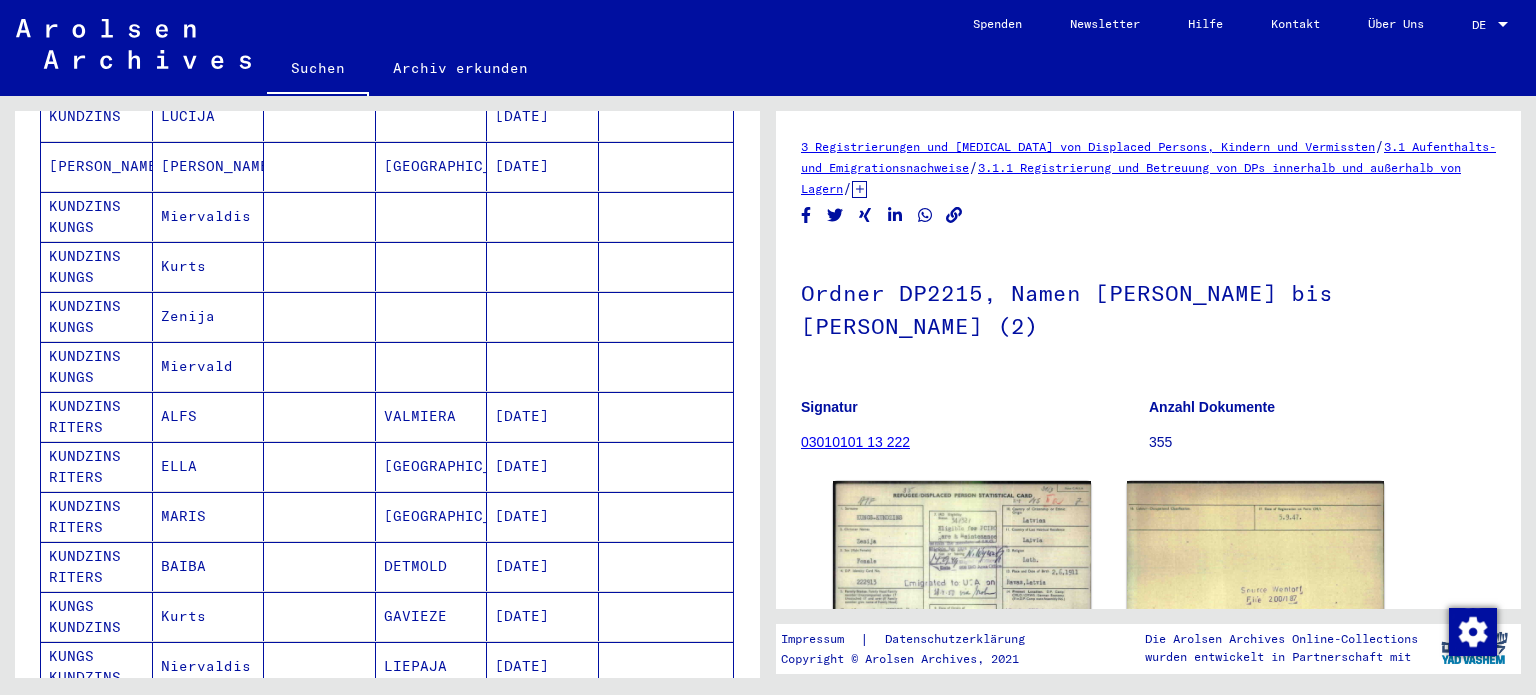 click at bounding box center (320, 366) 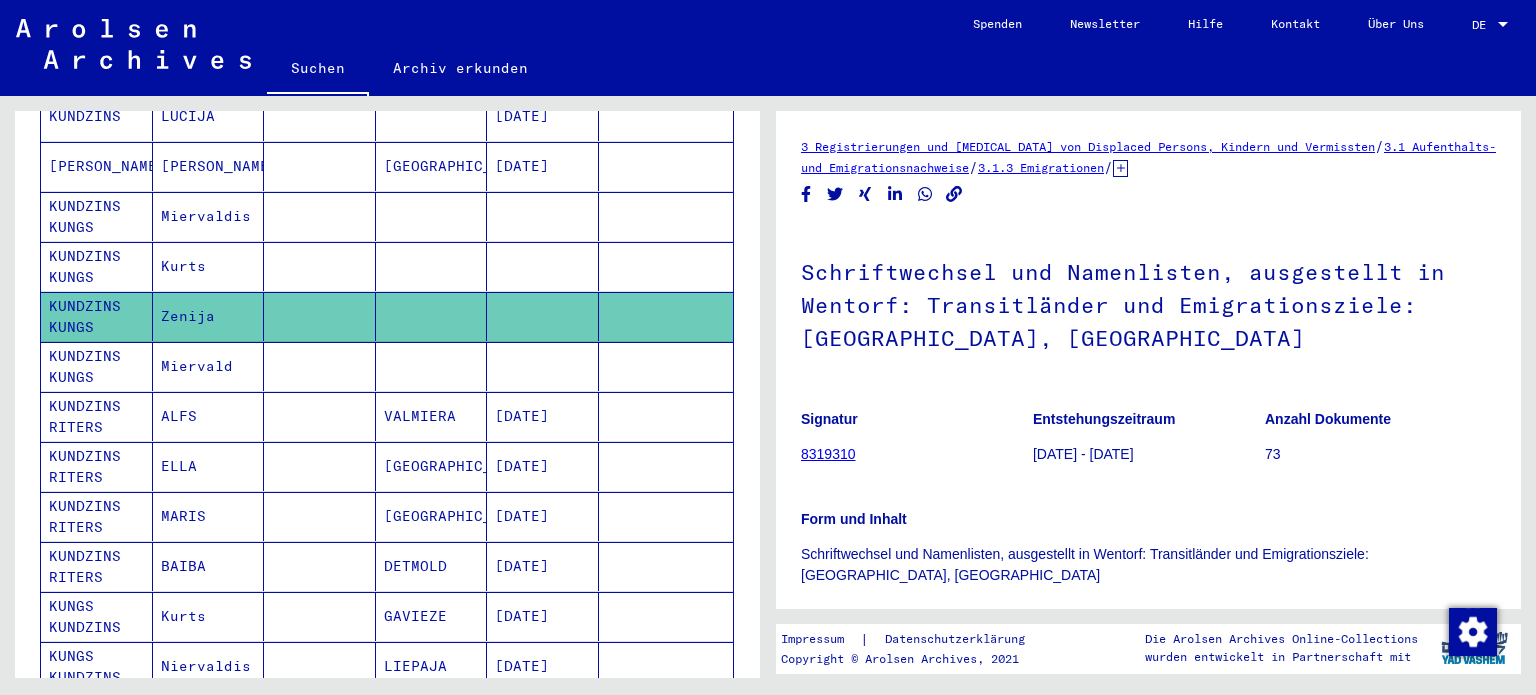 click 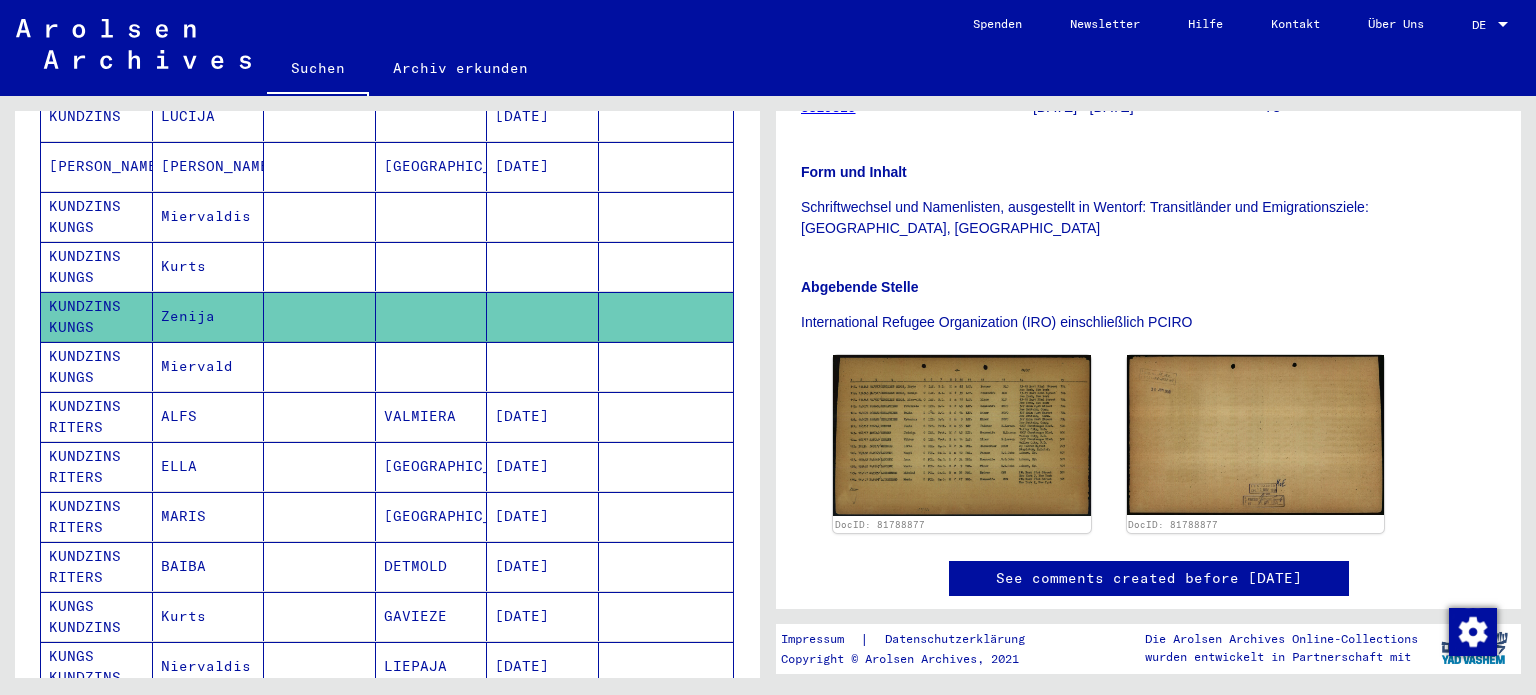 scroll, scrollTop: 352, scrollLeft: 0, axis: vertical 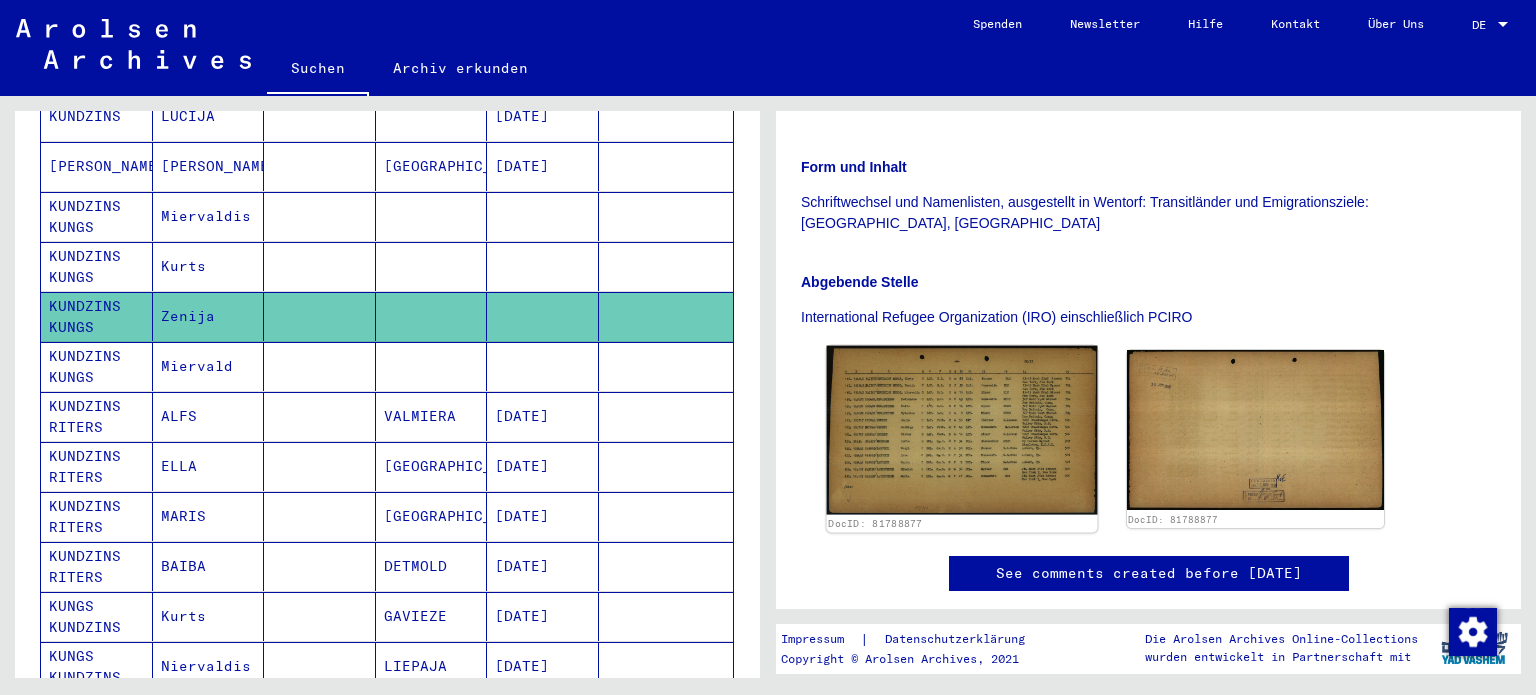 click 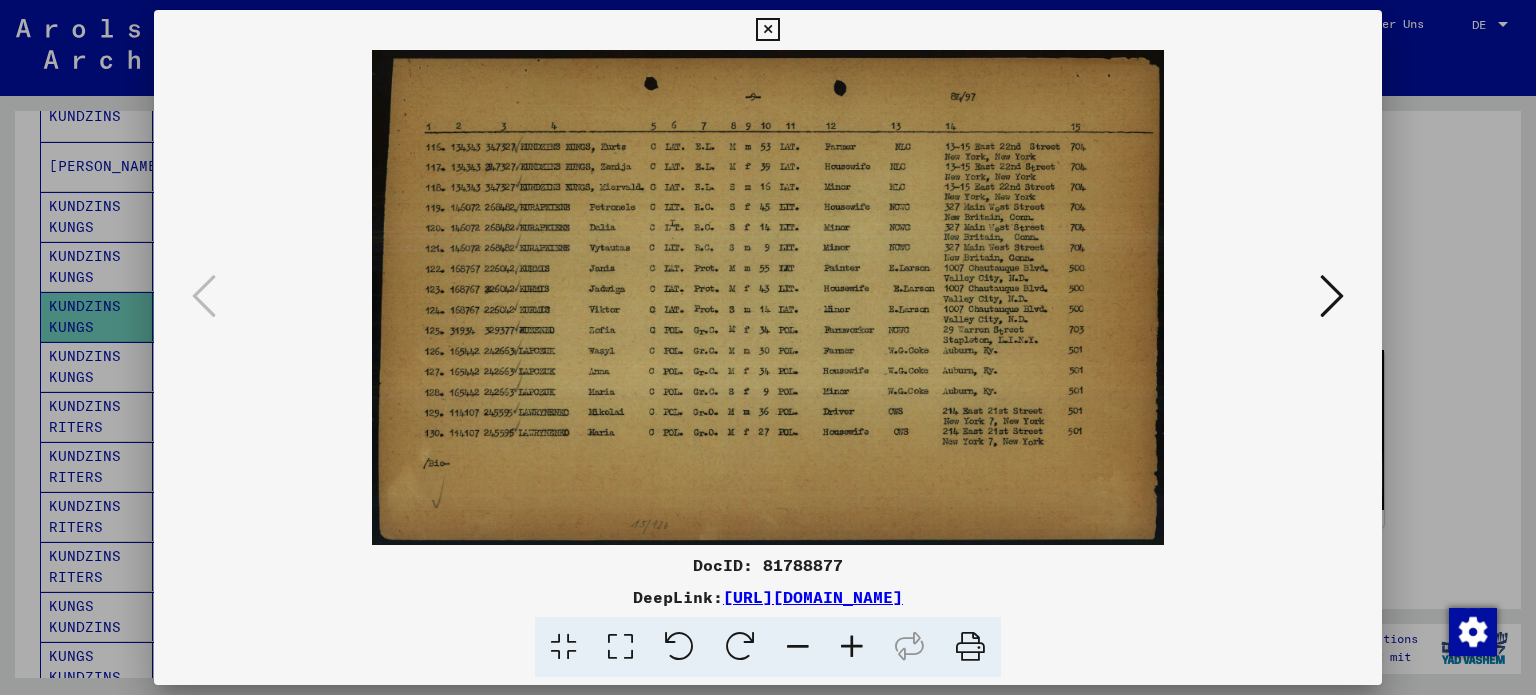 click at bounding box center (852, 647) 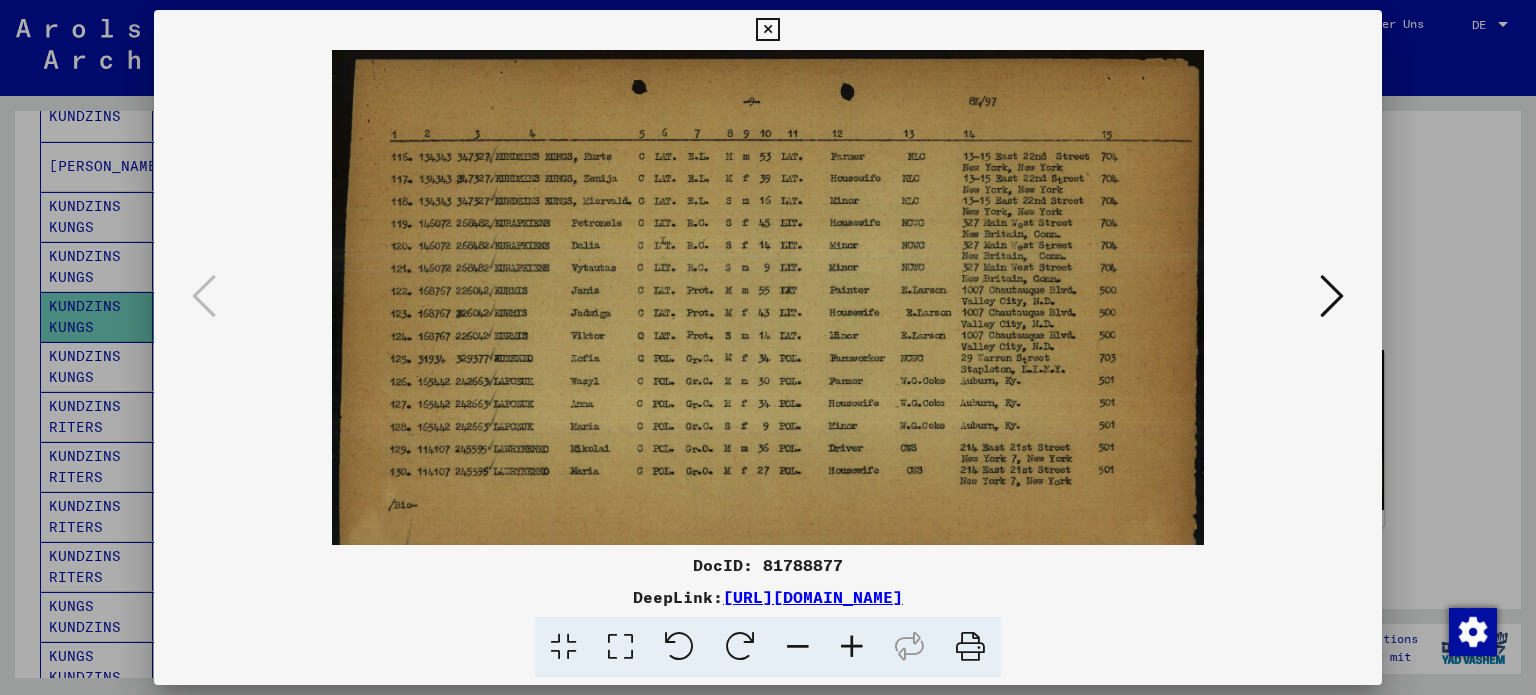 click at bounding box center (852, 647) 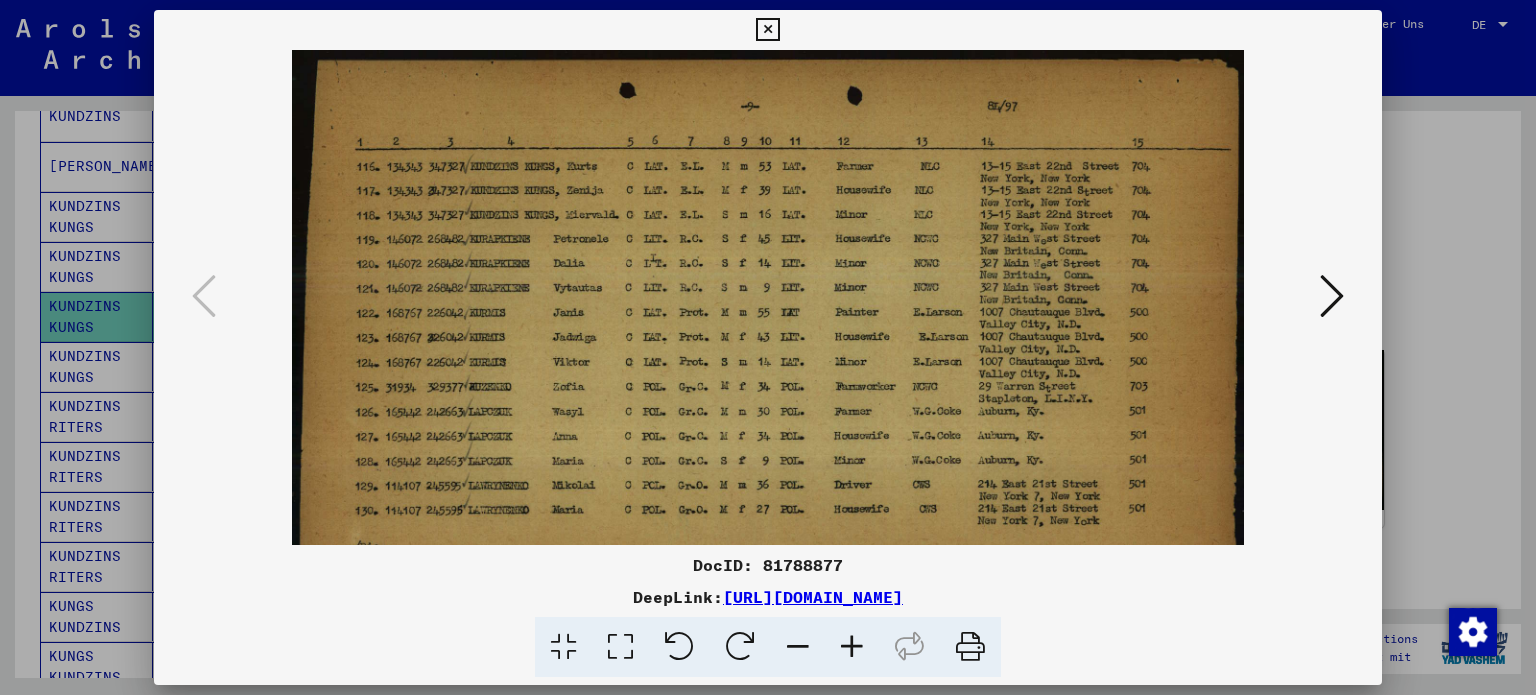 click at bounding box center [852, 647] 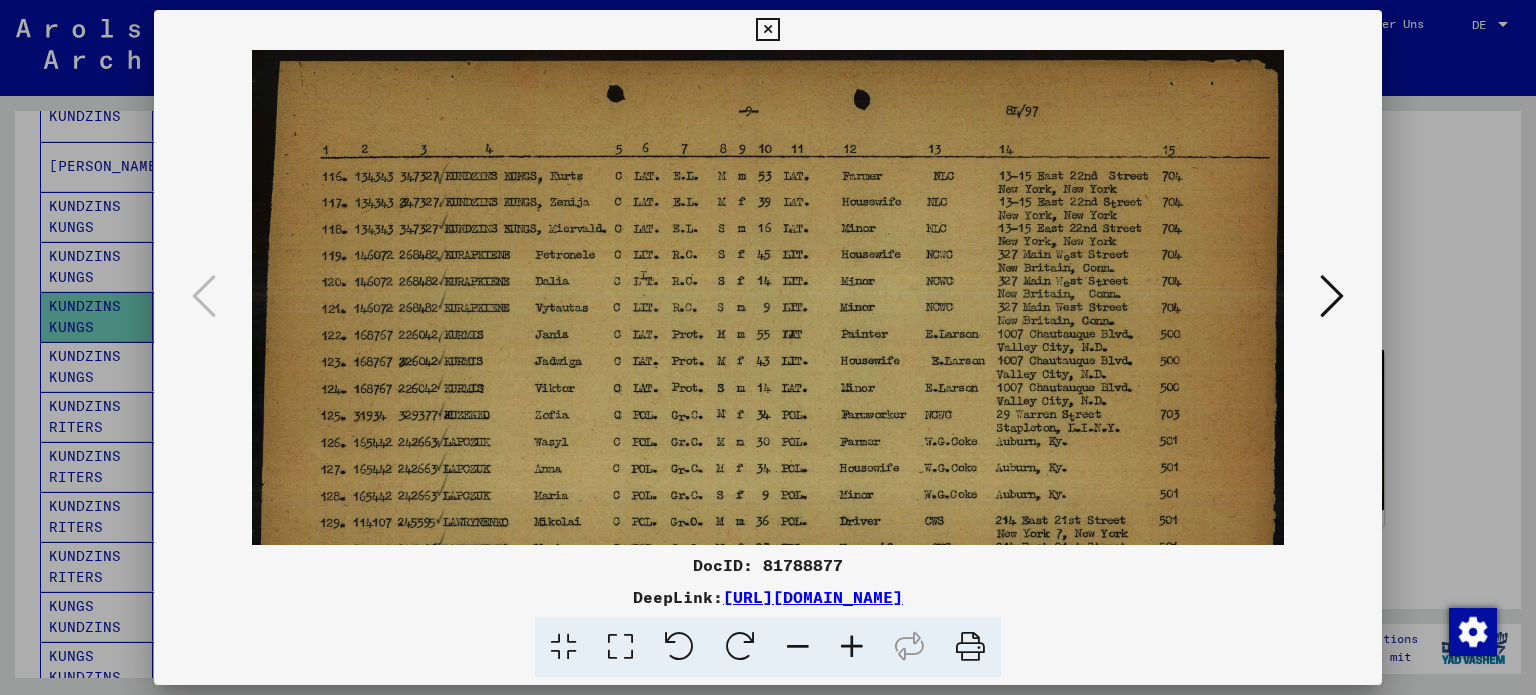 click at bounding box center [852, 647] 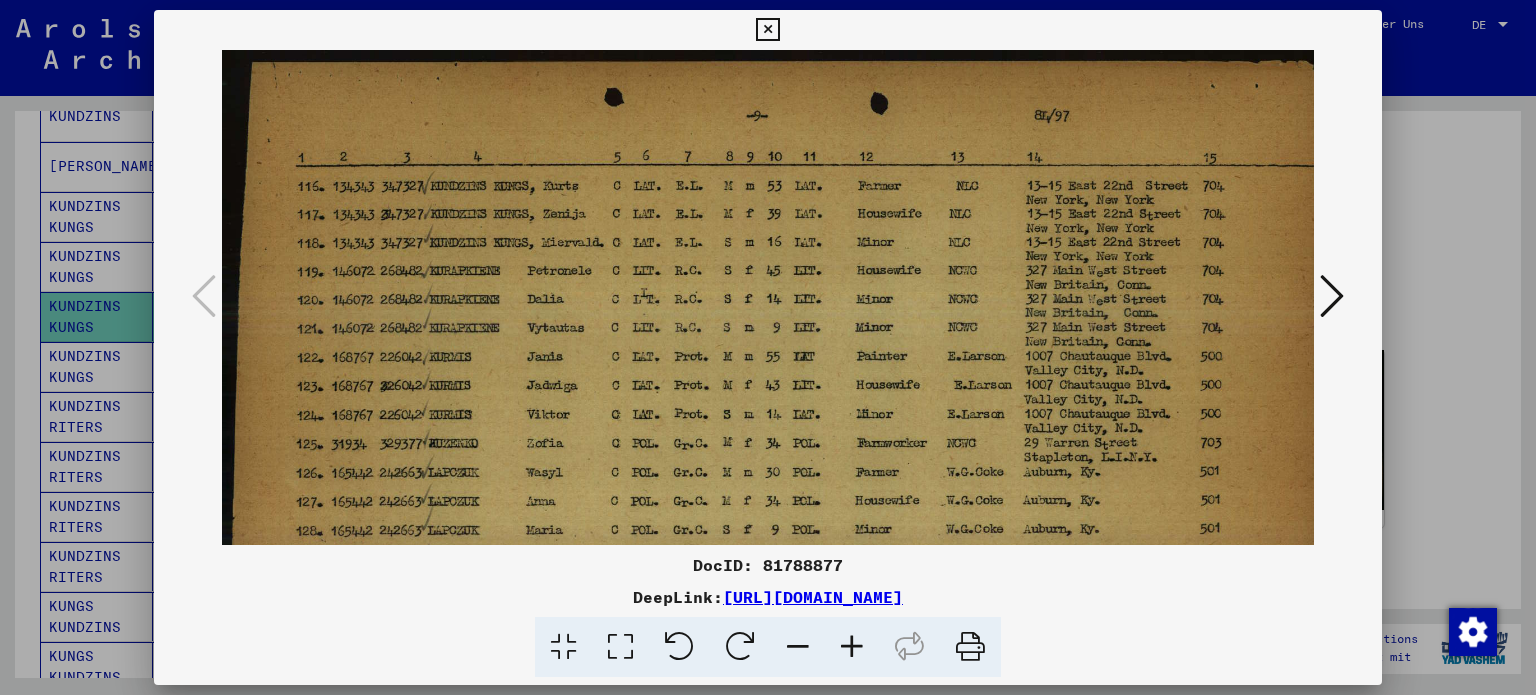 click at bounding box center (852, 647) 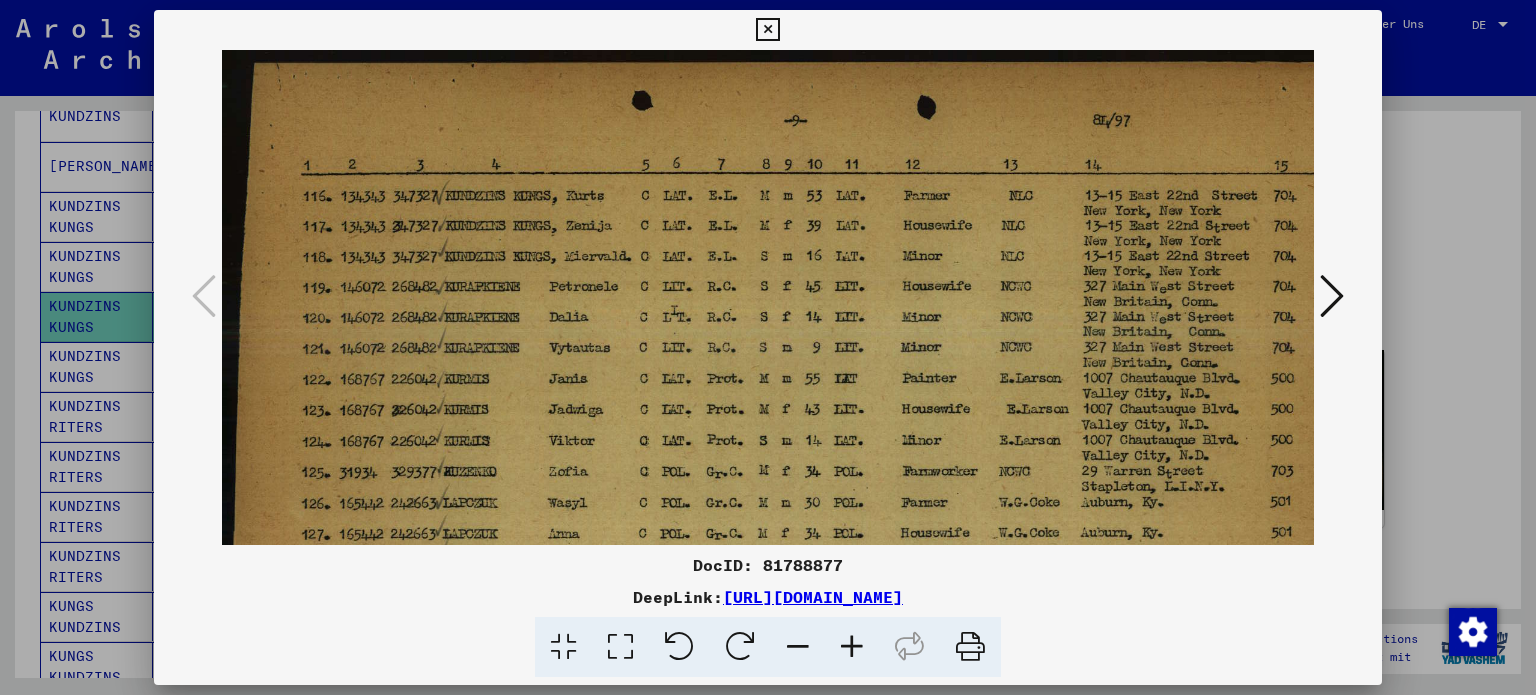 click at bounding box center (852, 647) 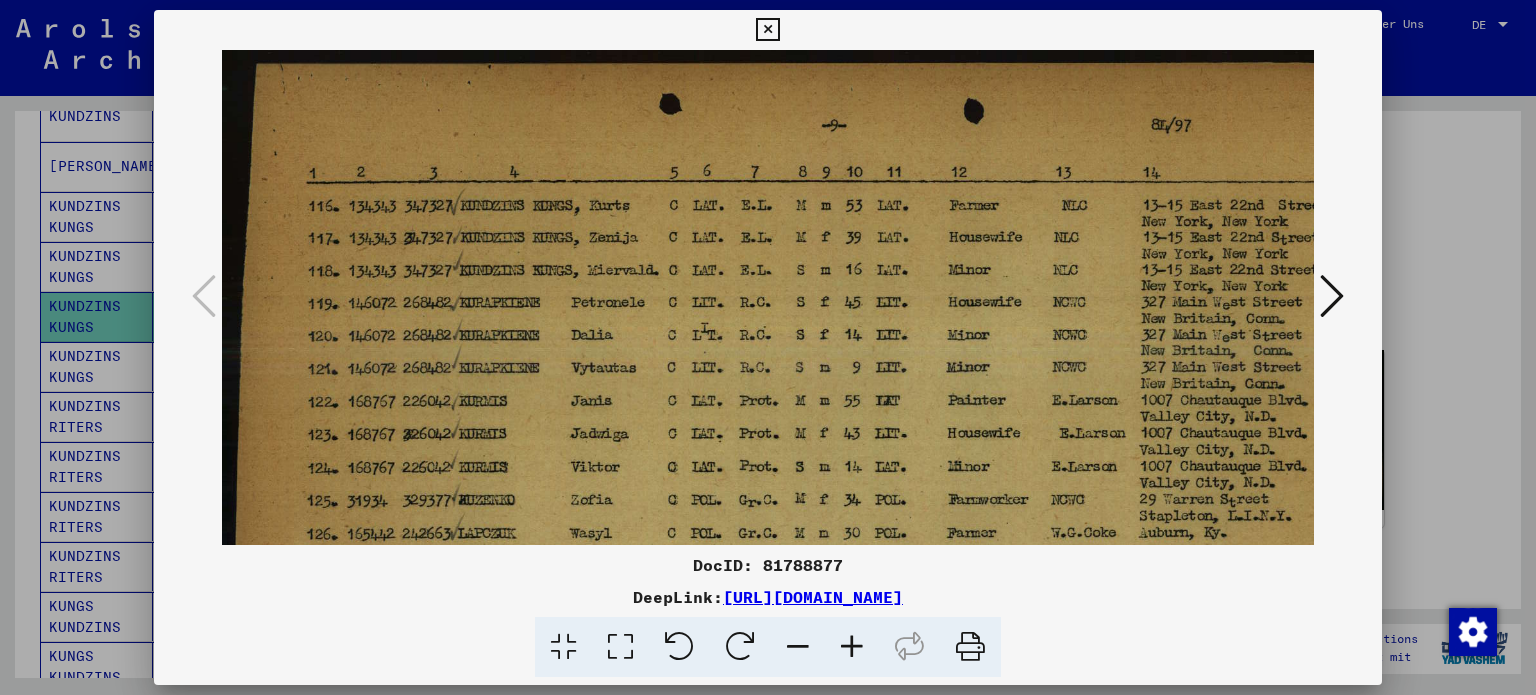 click at bounding box center (767, 30) 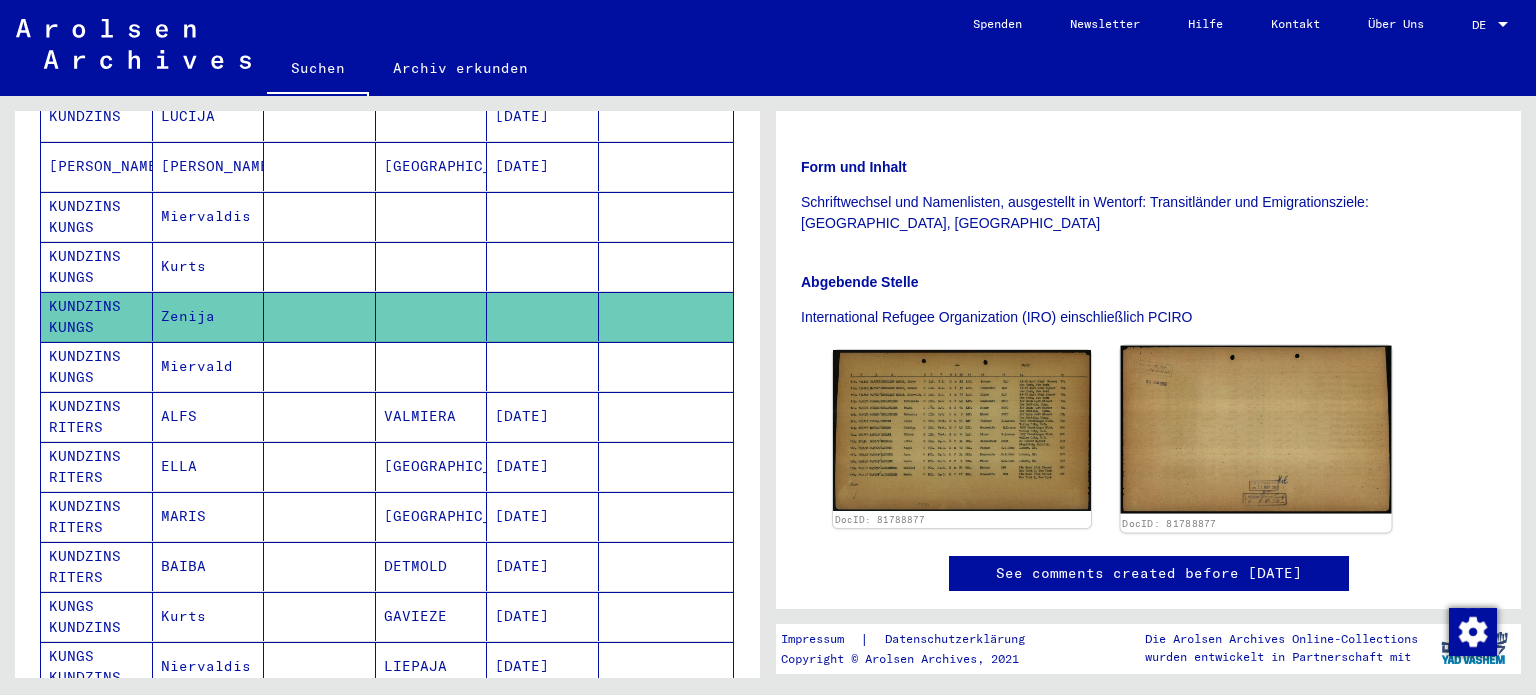 click 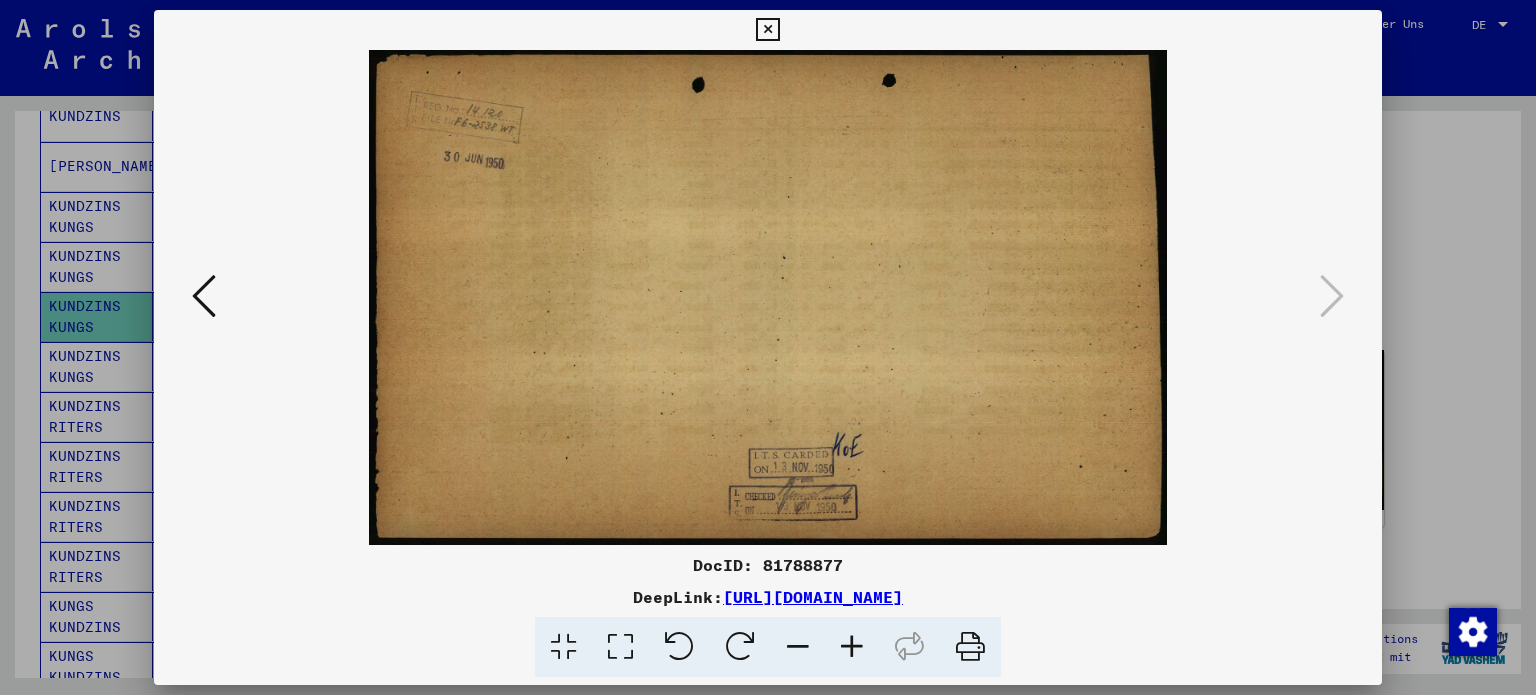 click at bounding box center (204, 296) 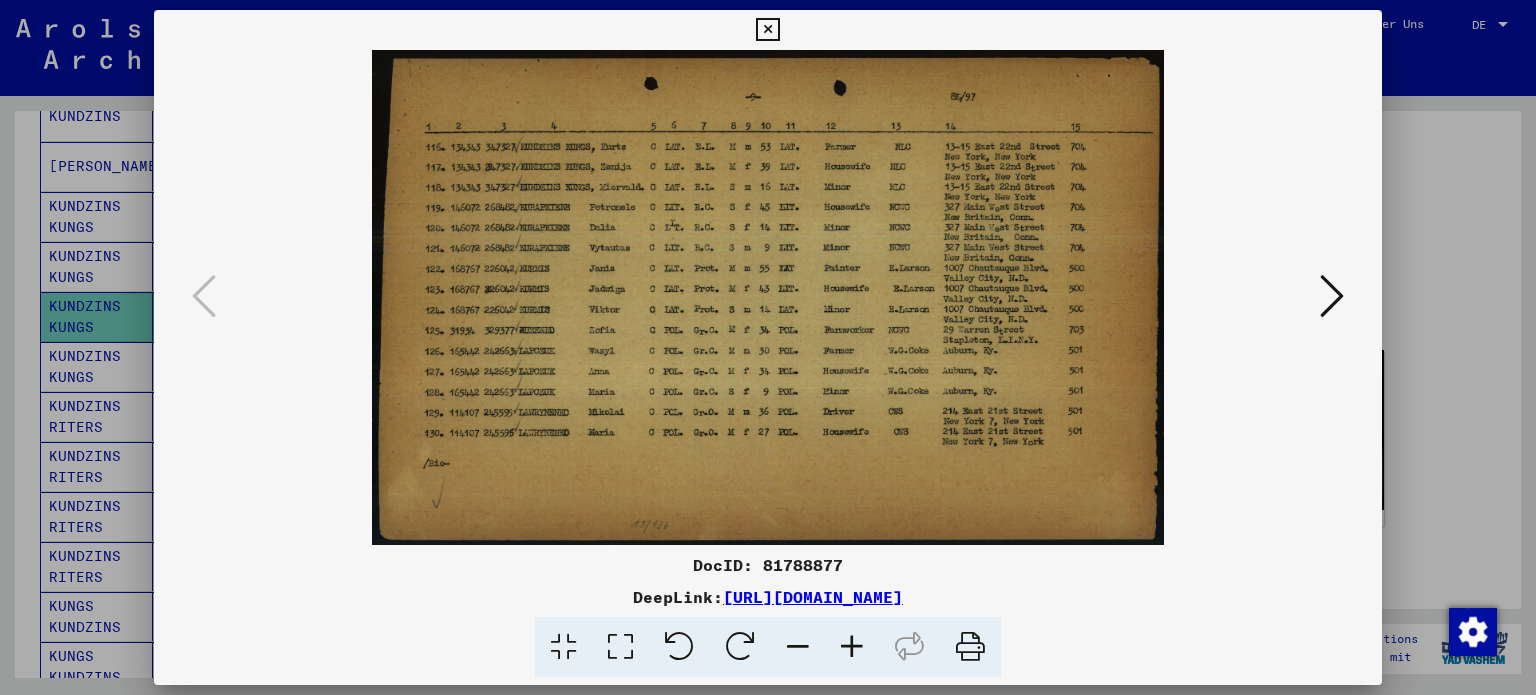 click at bounding box center (768, 297) 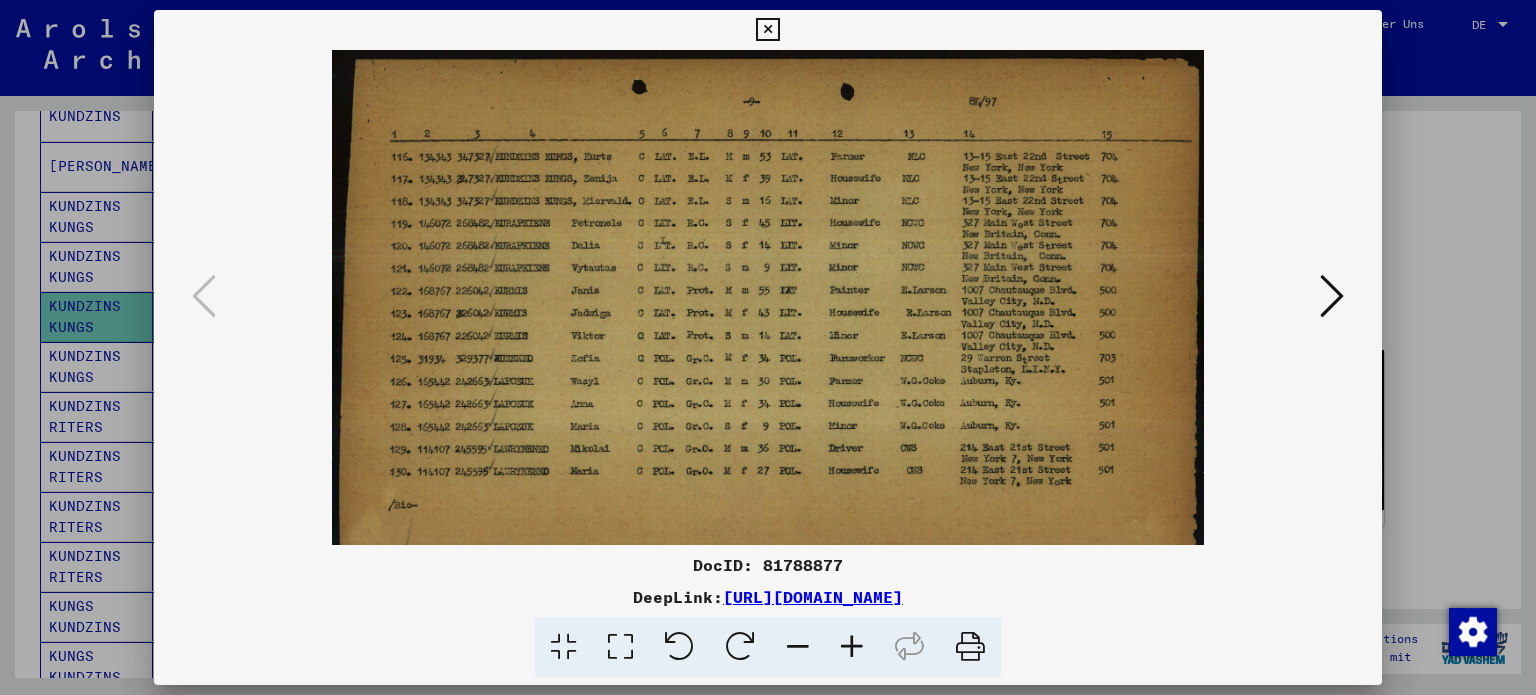 click at bounding box center (852, 647) 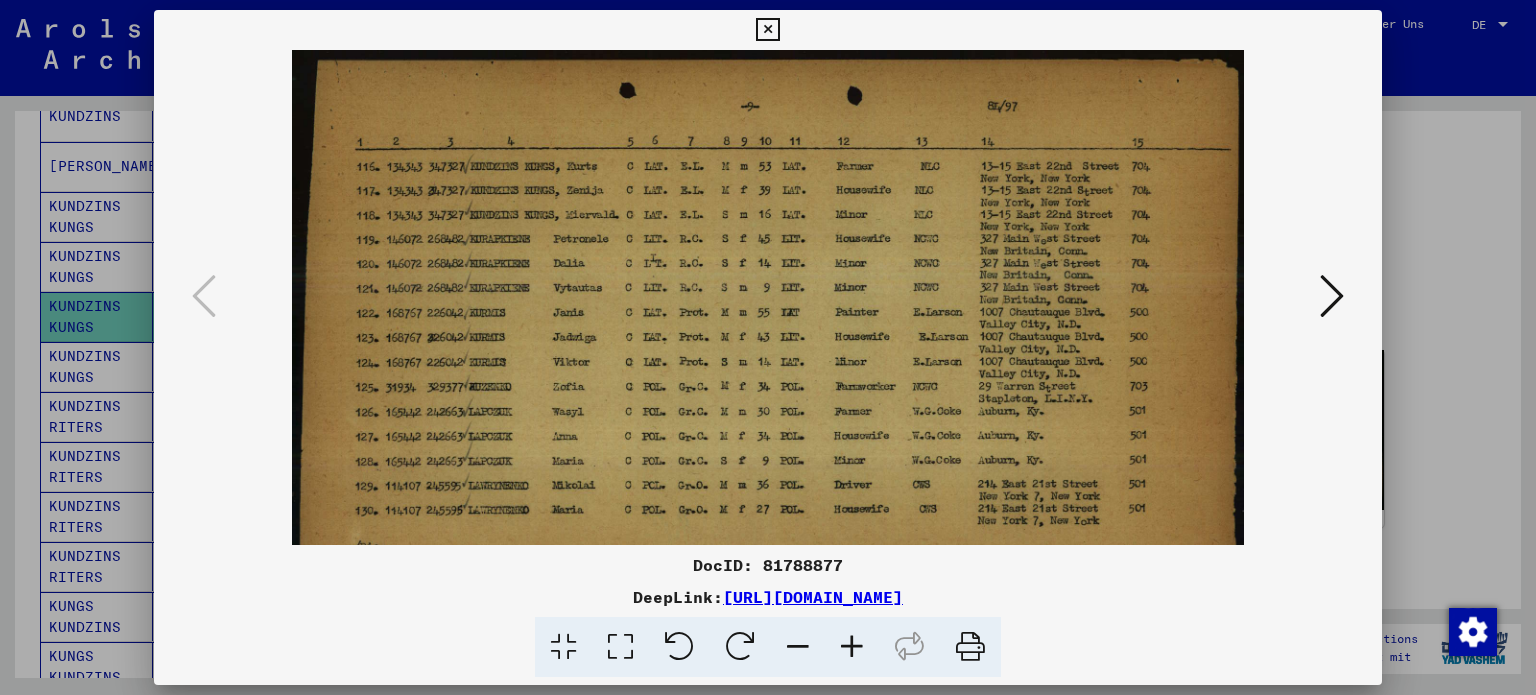click at bounding box center [852, 647] 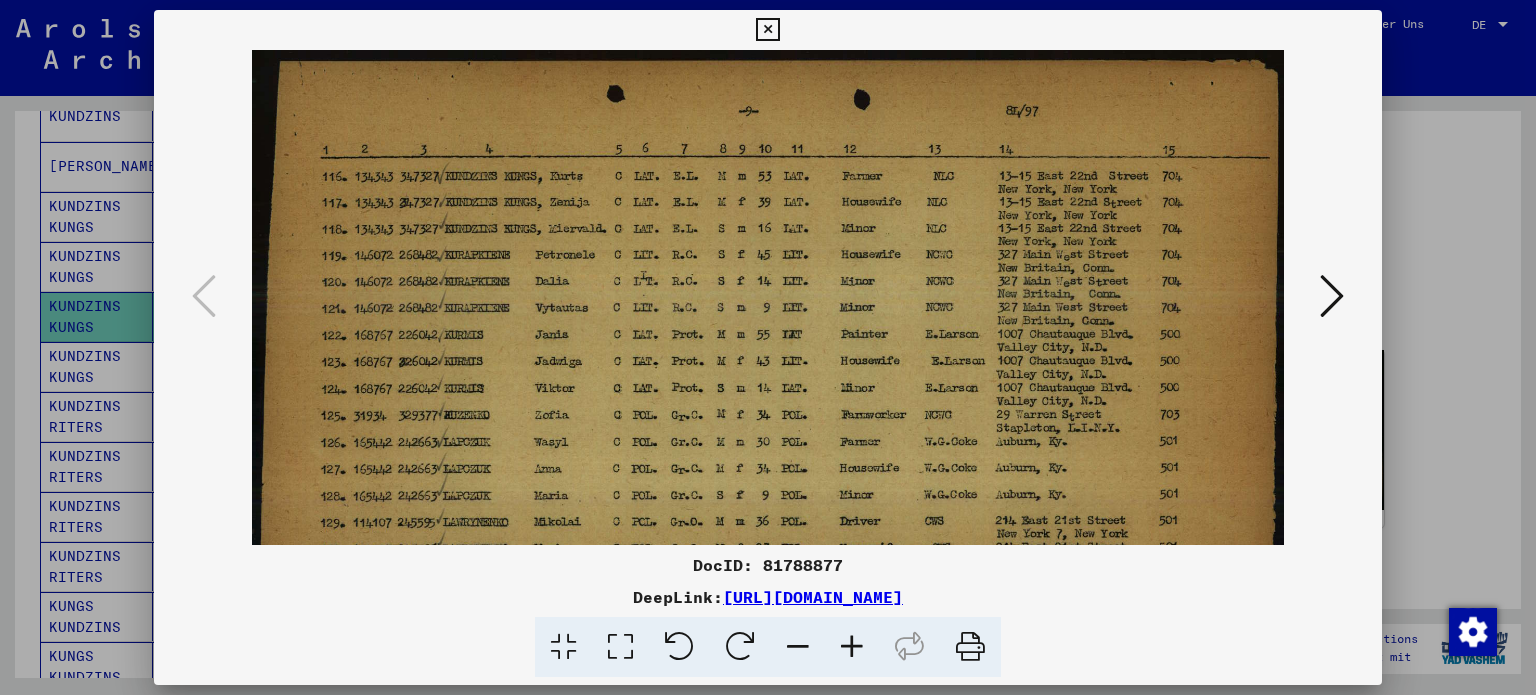 click at bounding box center [852, 647] 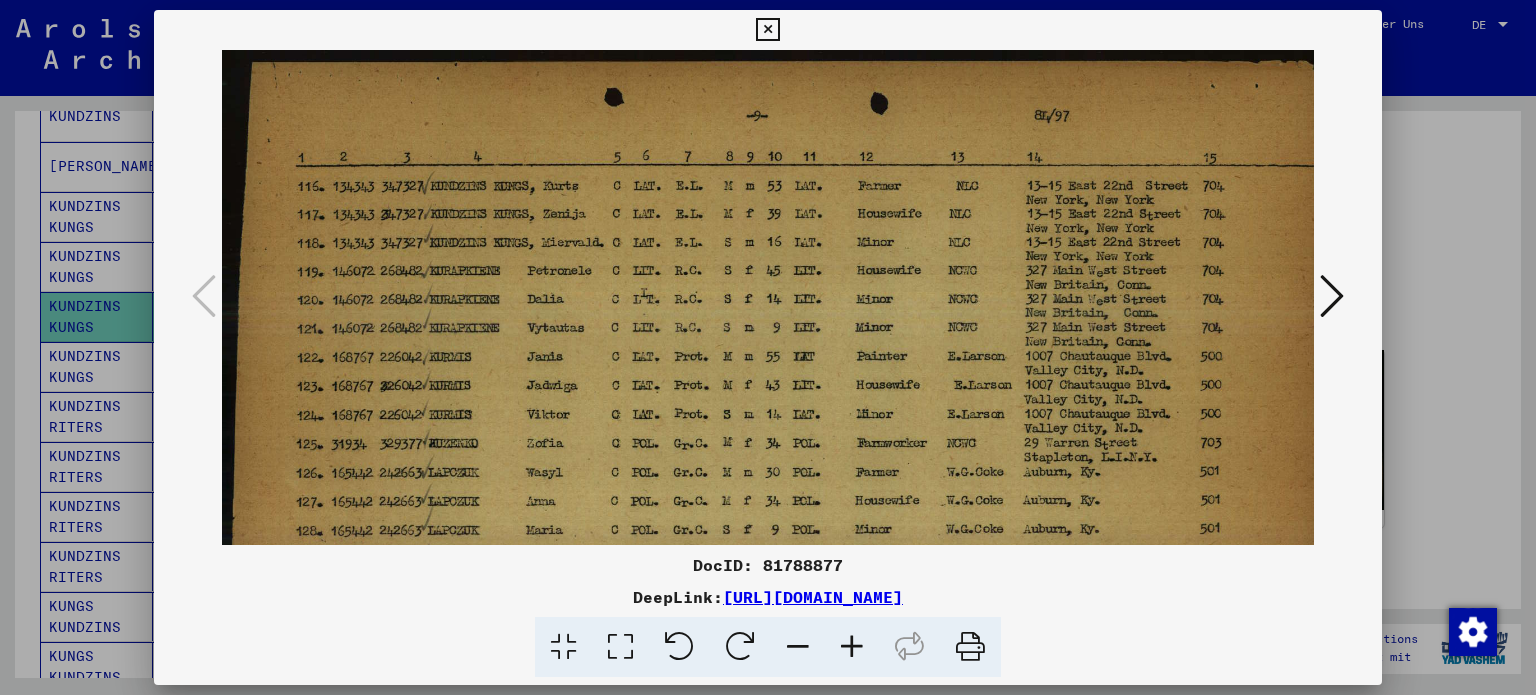 click at bounding box center (1332, 296) 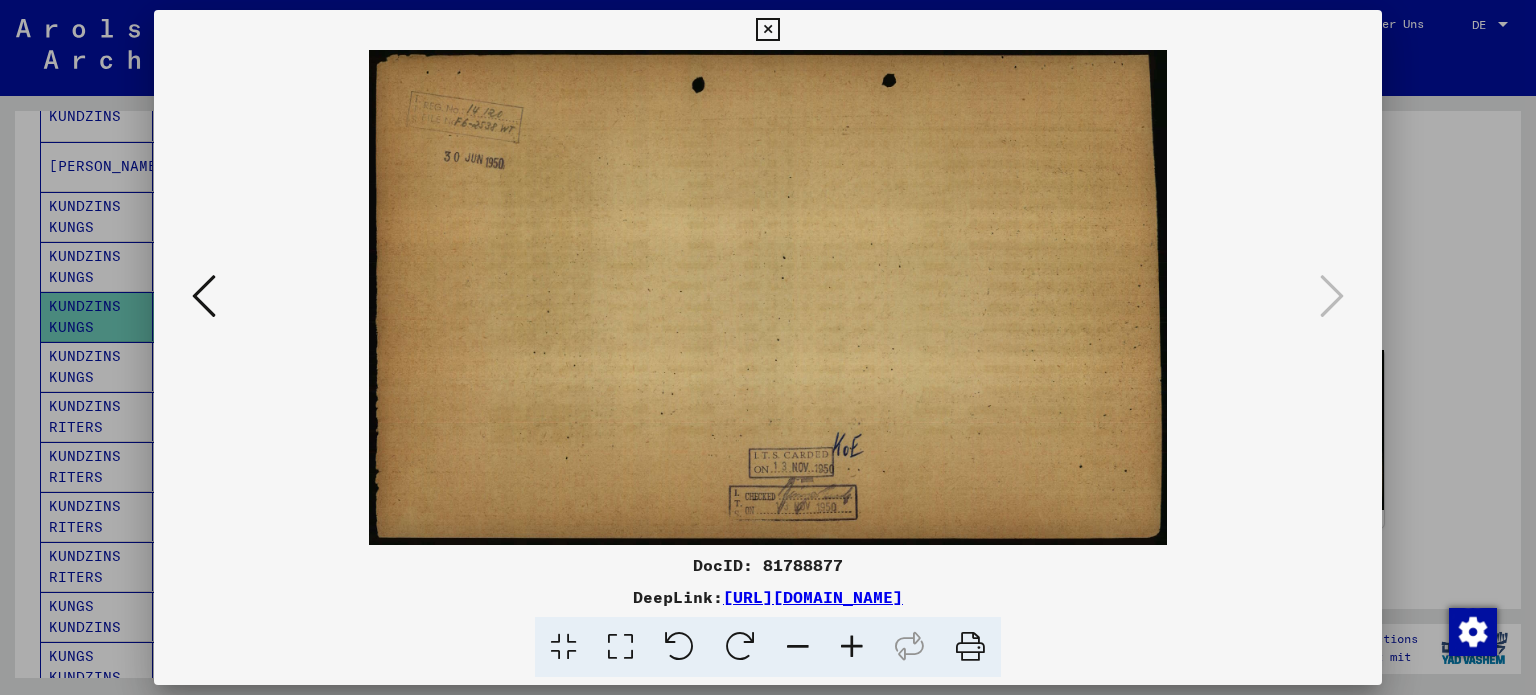click at bounding box center [204, 296] 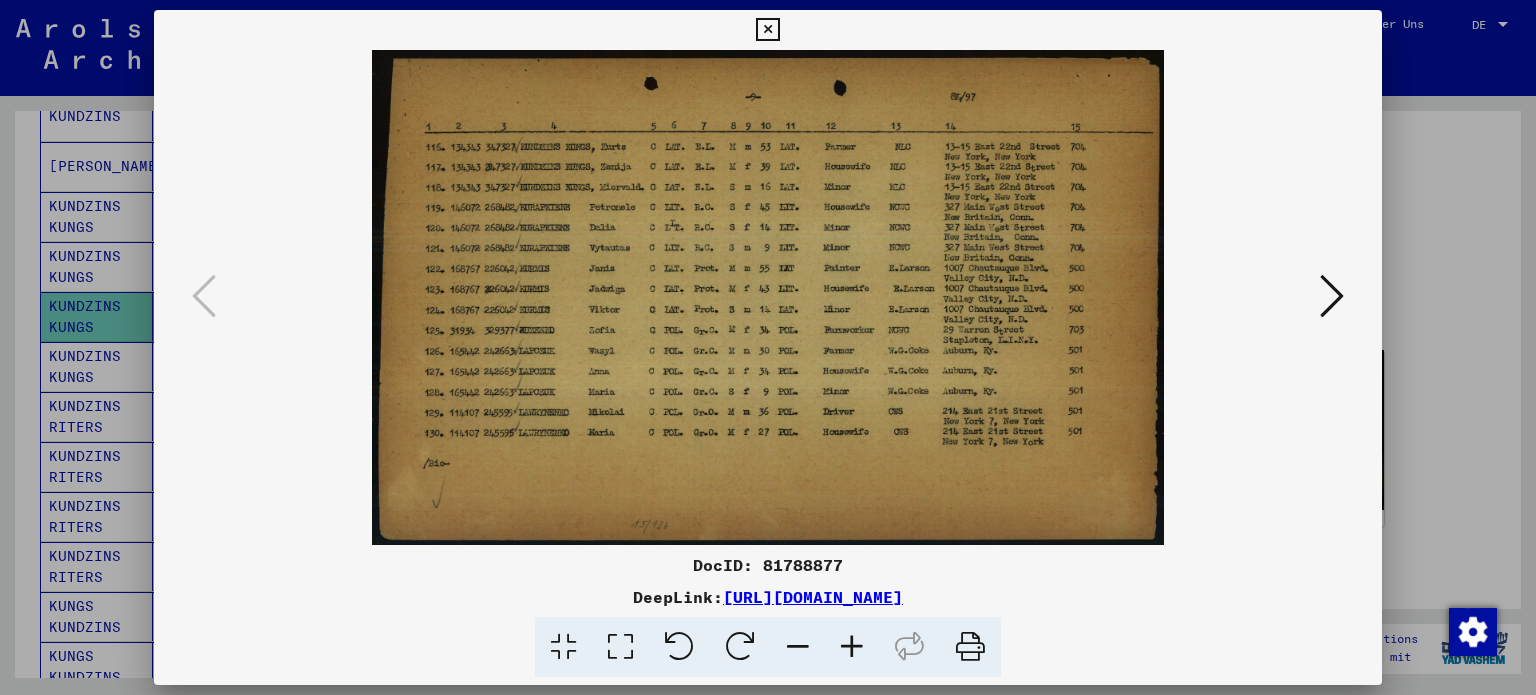 click at bounding box center [768, 297] 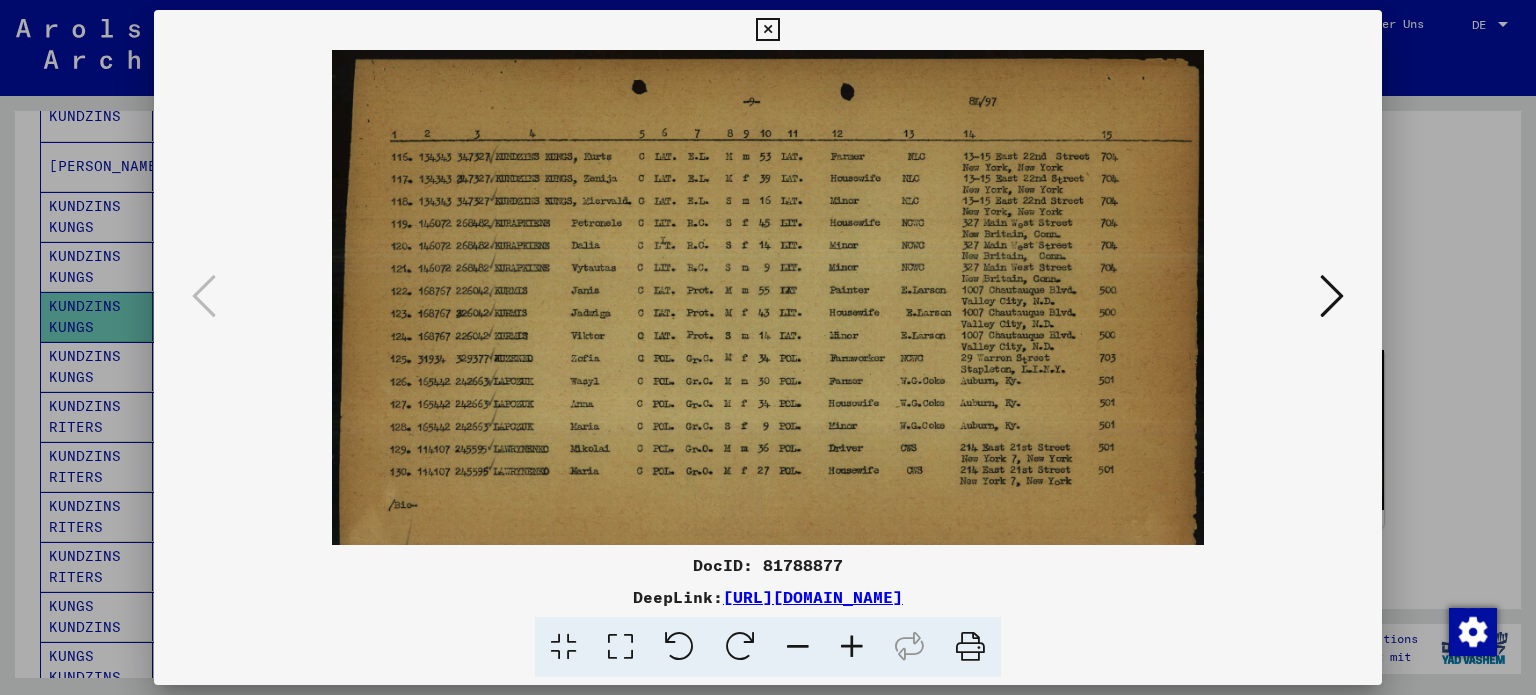 click at bounding box center [852, 647] 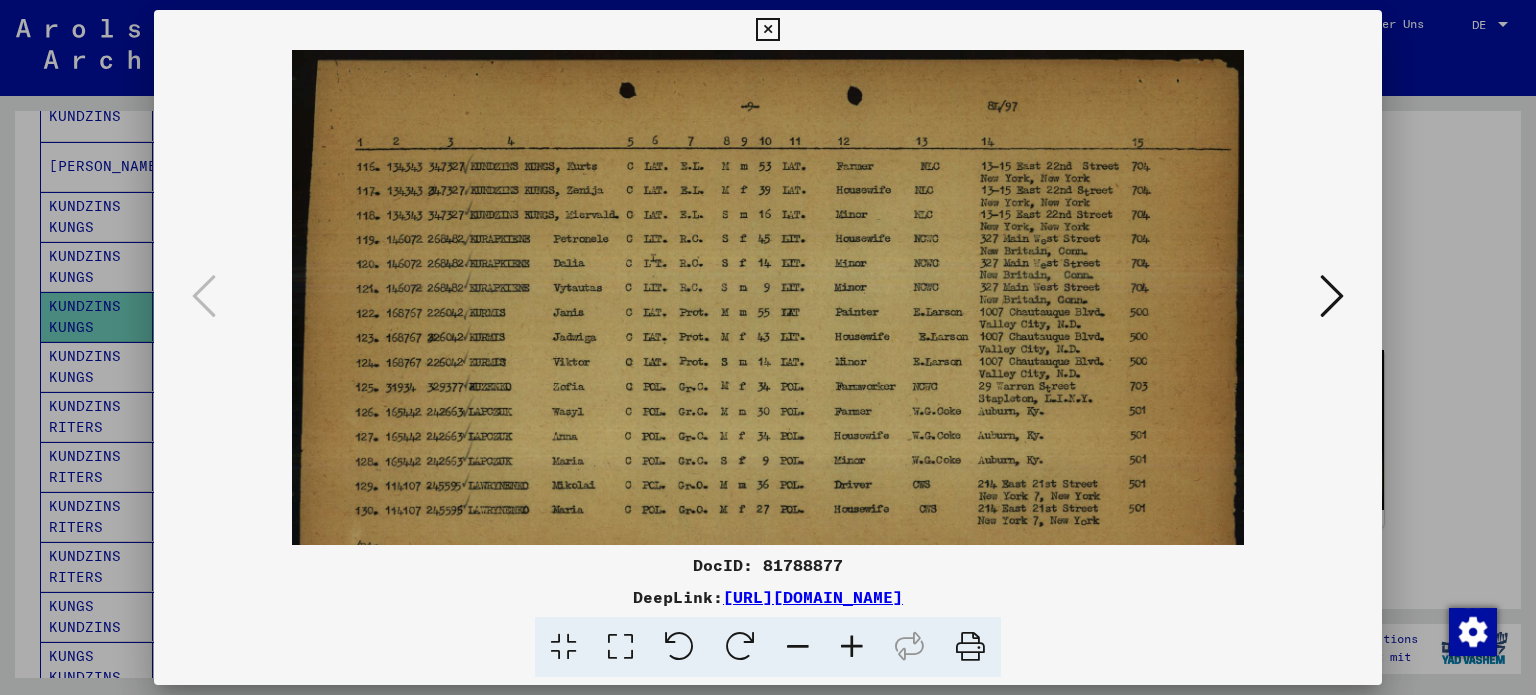 click at bounding box center [767, 30] 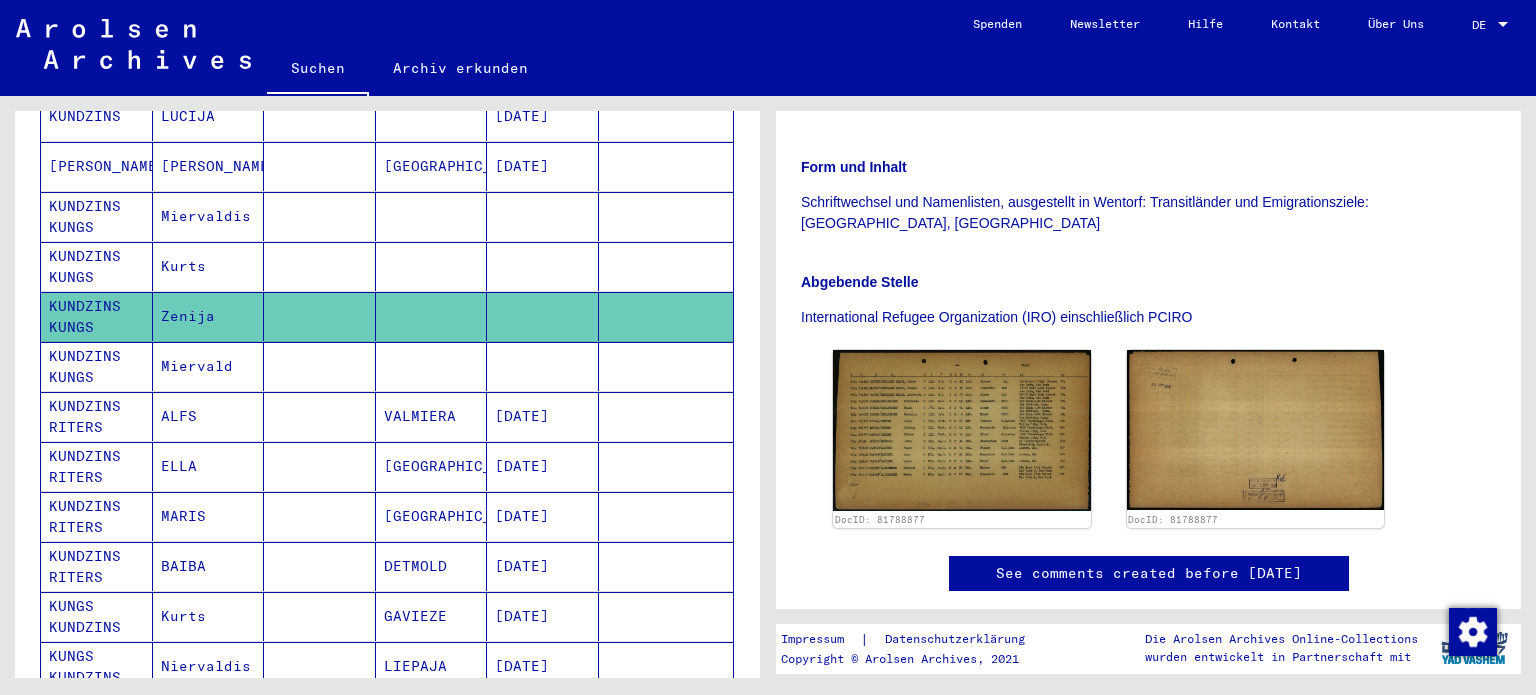 click on "Niervaldis" at bounding box center [209, 716] 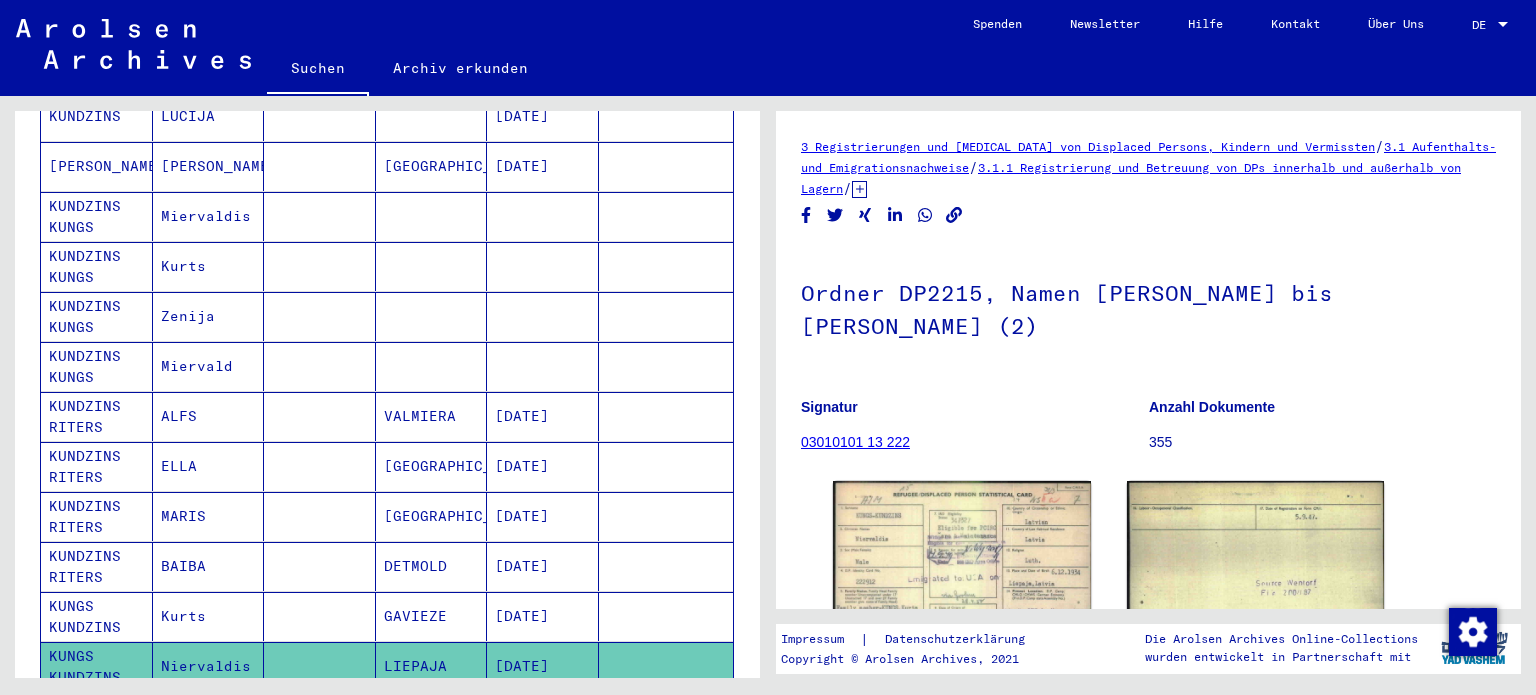 scroll, scrollTop: 0, scrollLeft: 0, axis: both 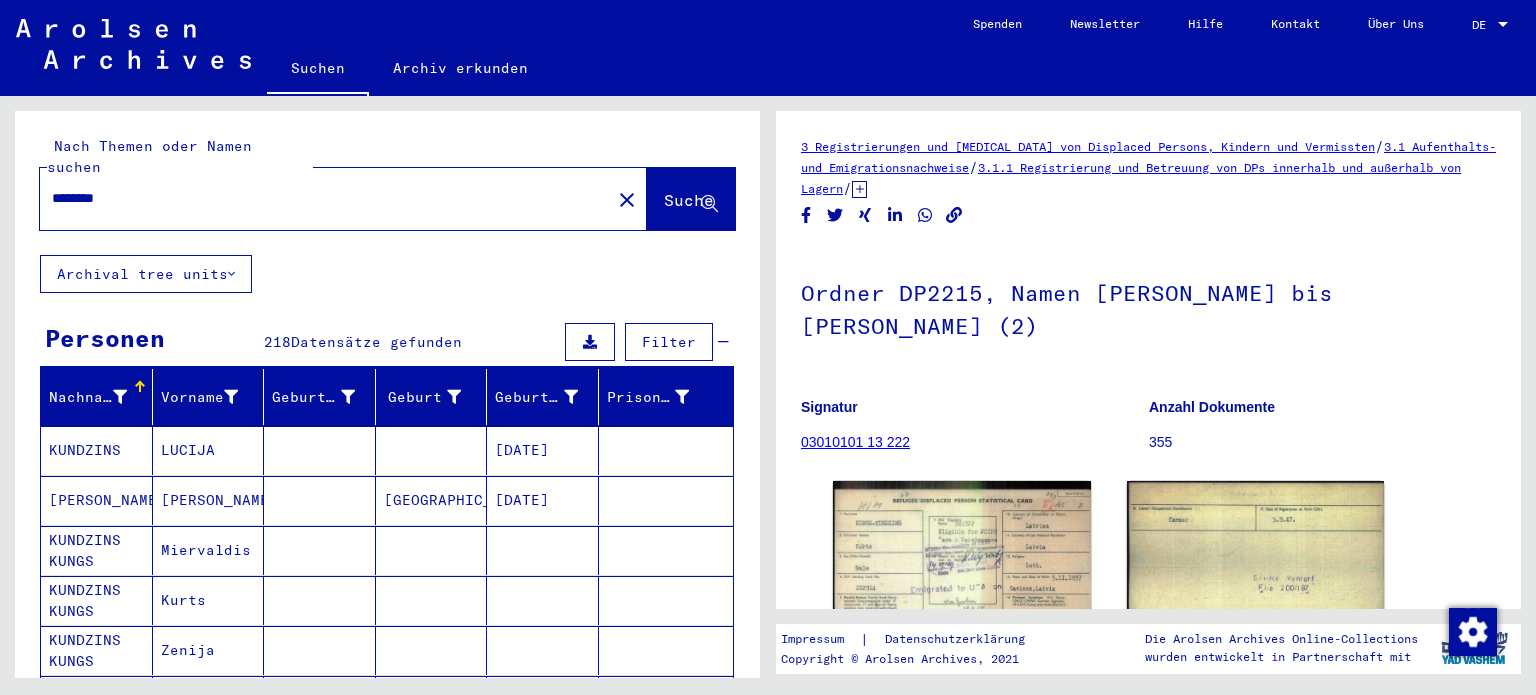 click on "********" at bounding box center [325, 198] 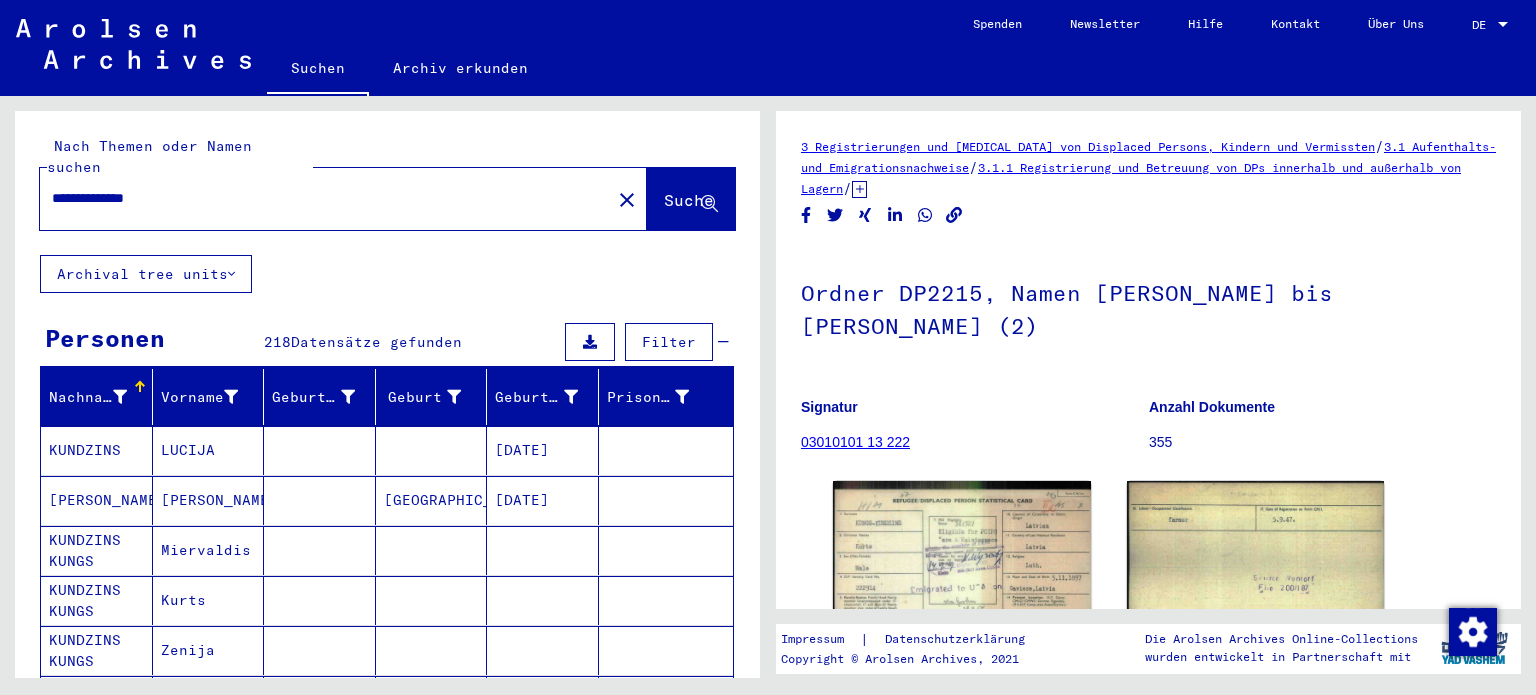 click on "**********" at bounding box center (325, 198) 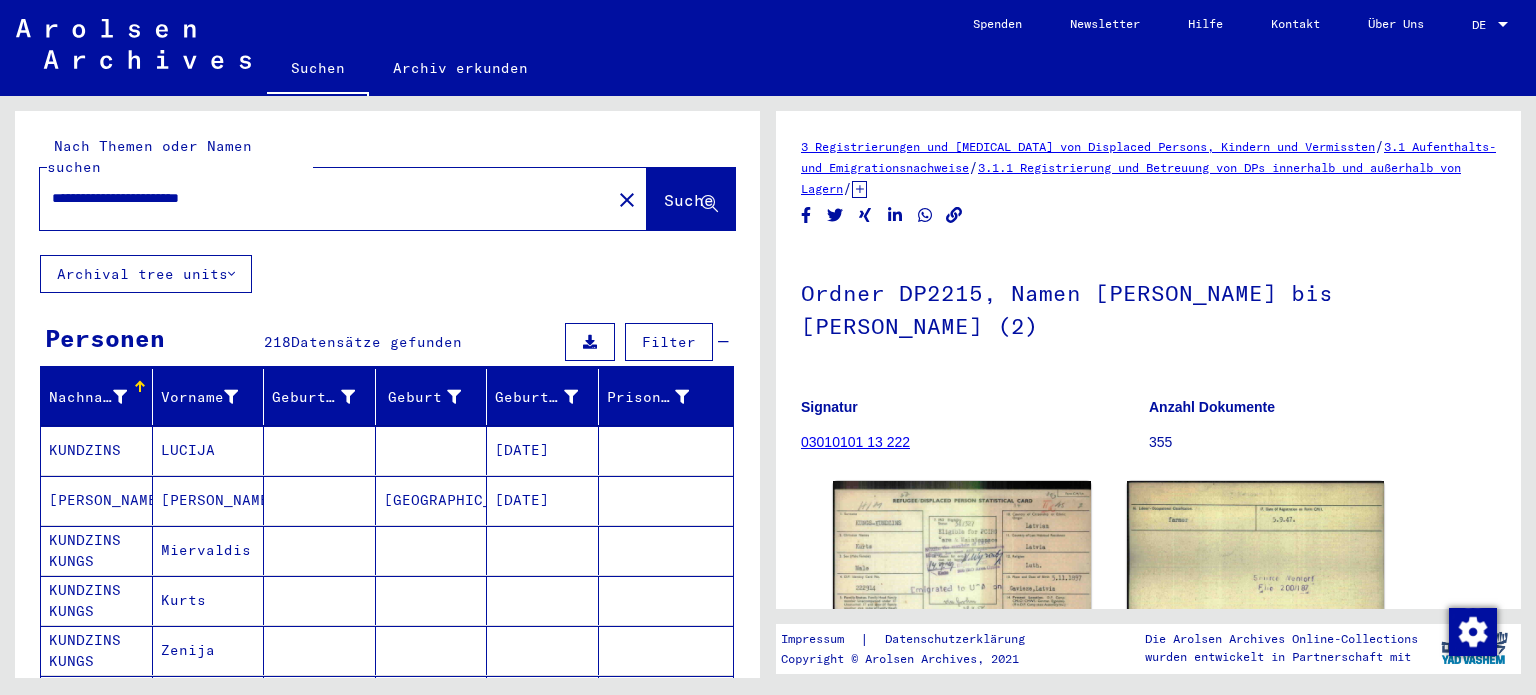 type on "**********" 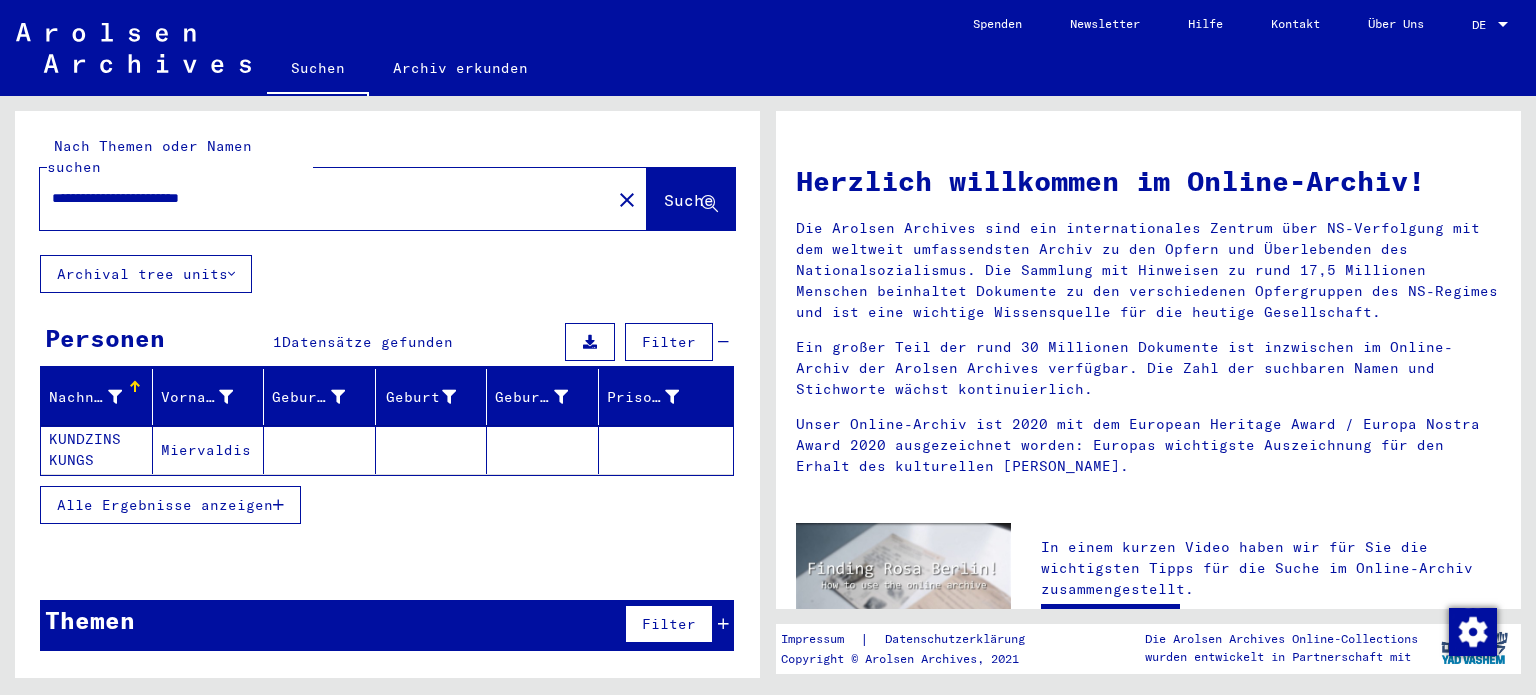 click on "Miervaldis" 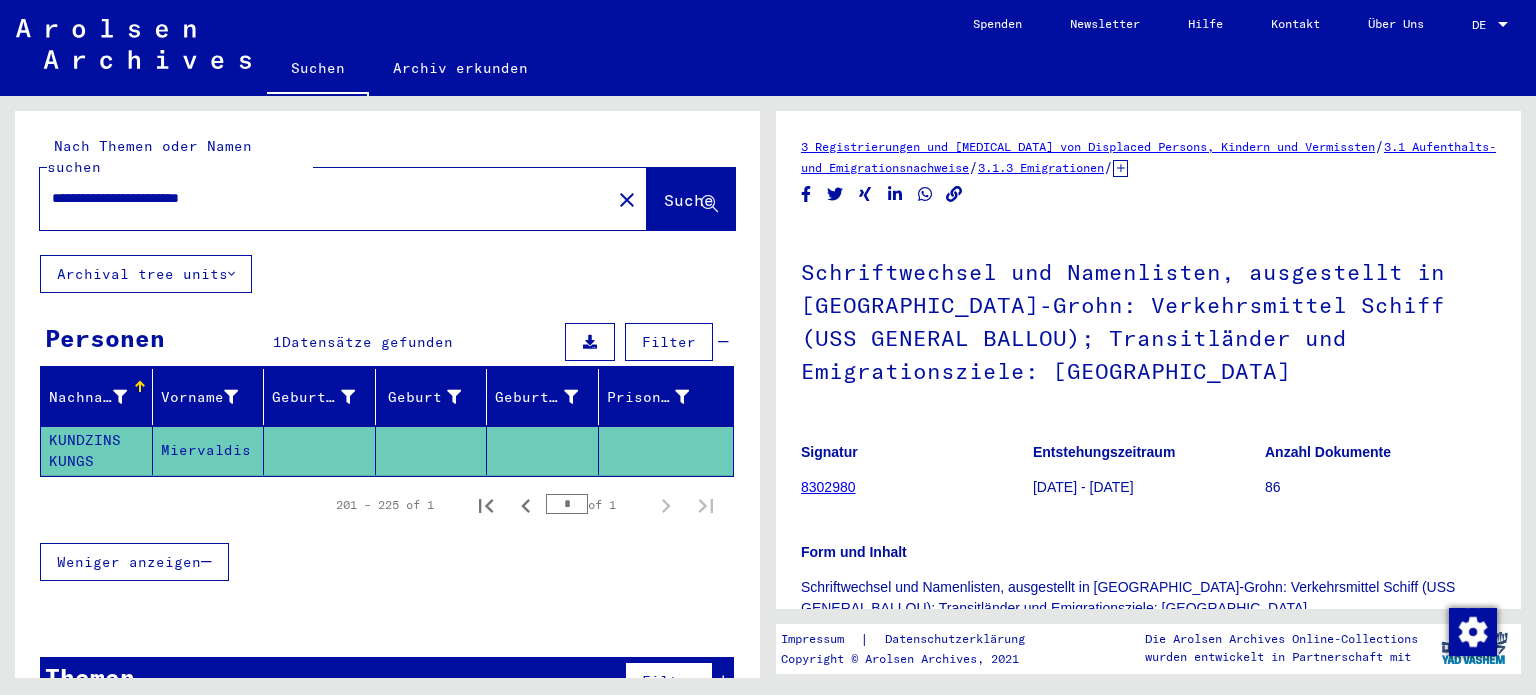 scroll, scrollTop: 0, scrollLeft: 0, axis: both 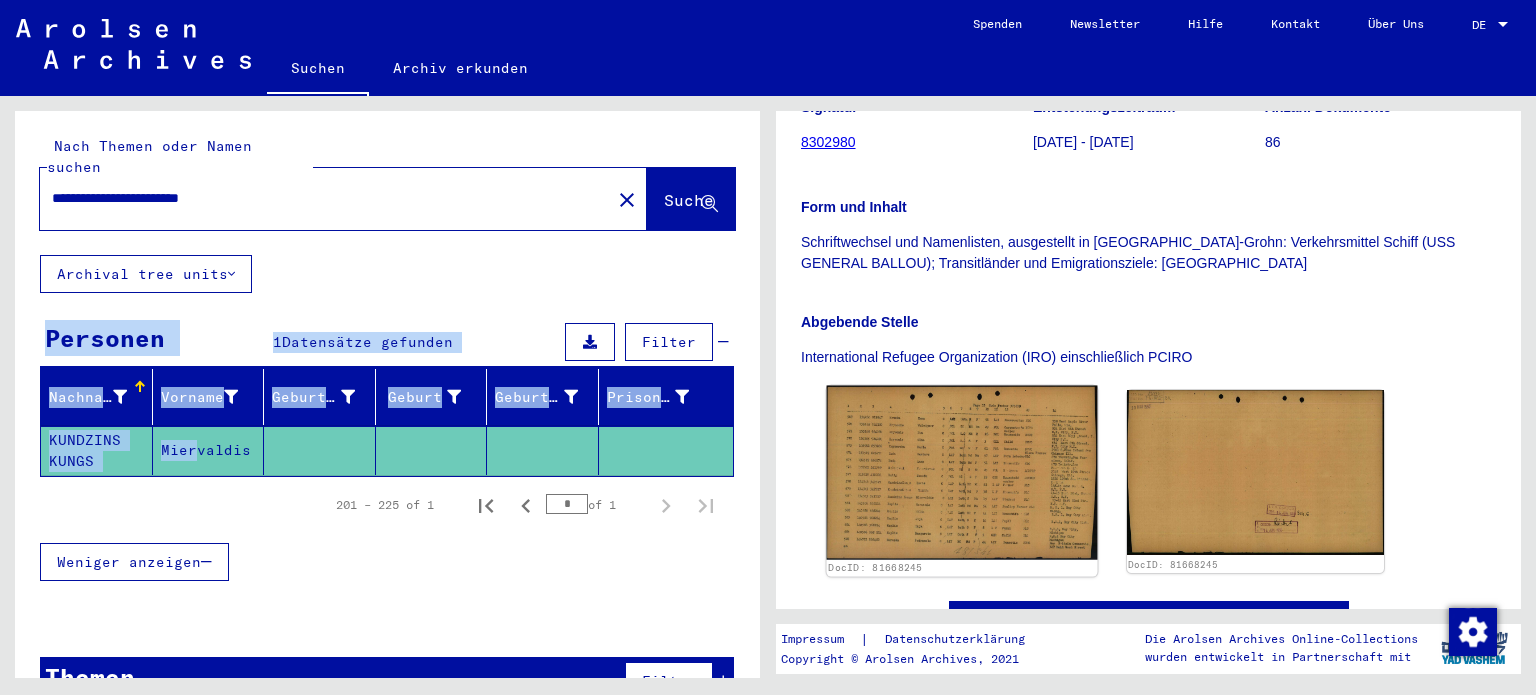 click 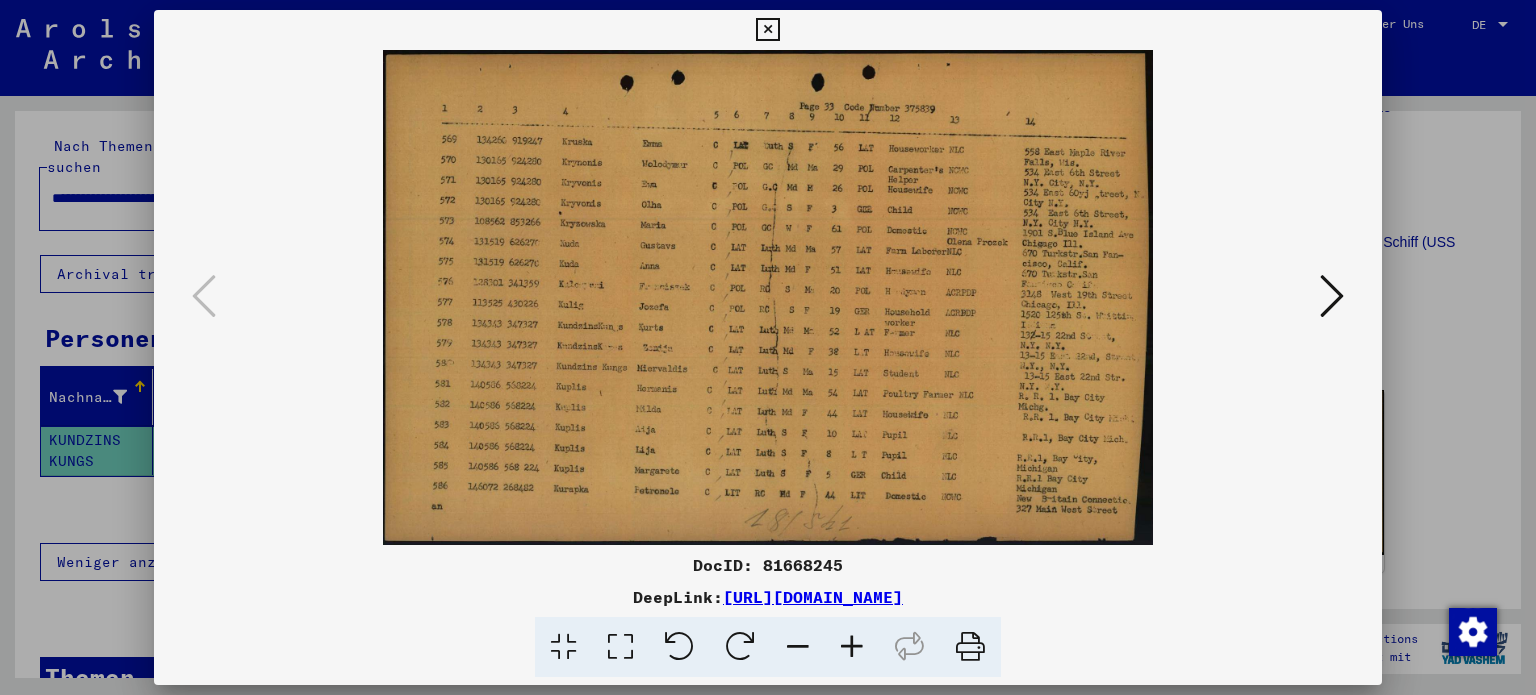 click at bounding box center (852, 647) 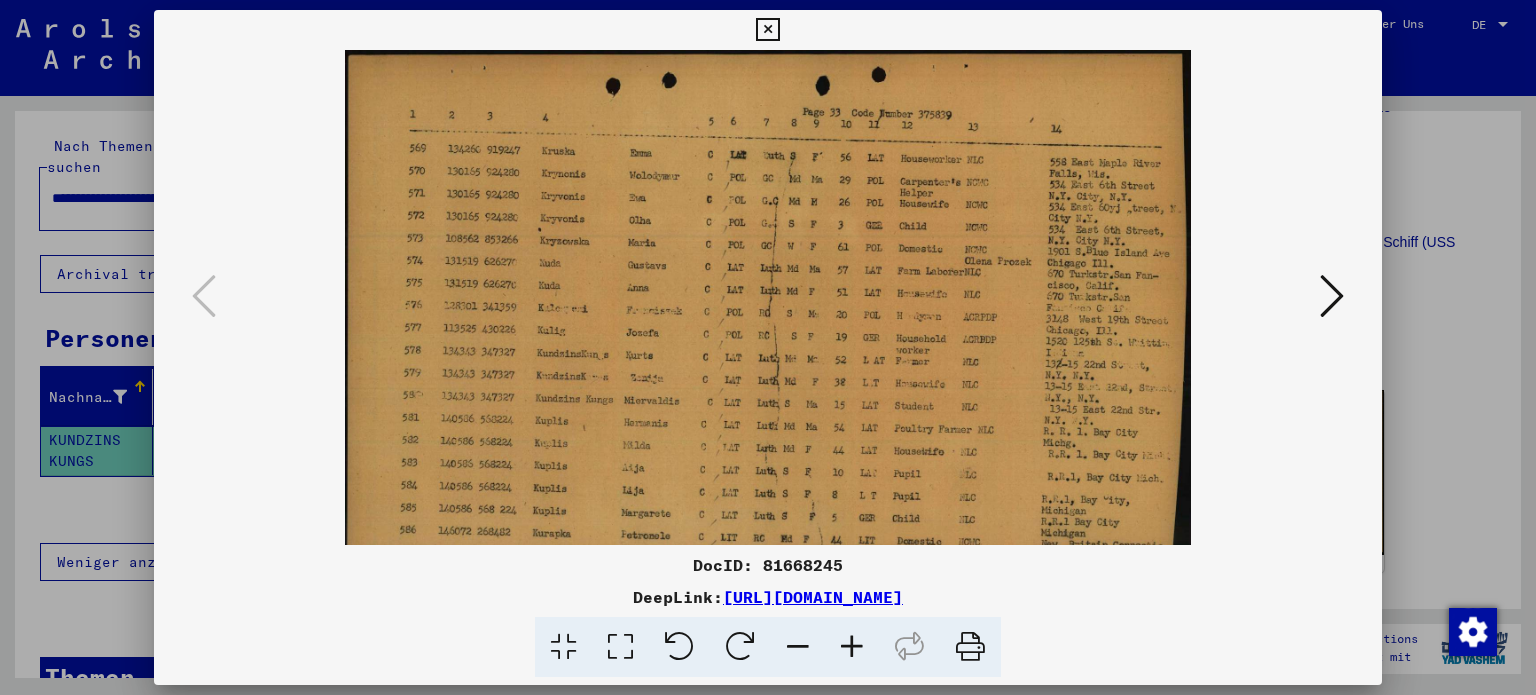 click at bounding box center (852, 647) 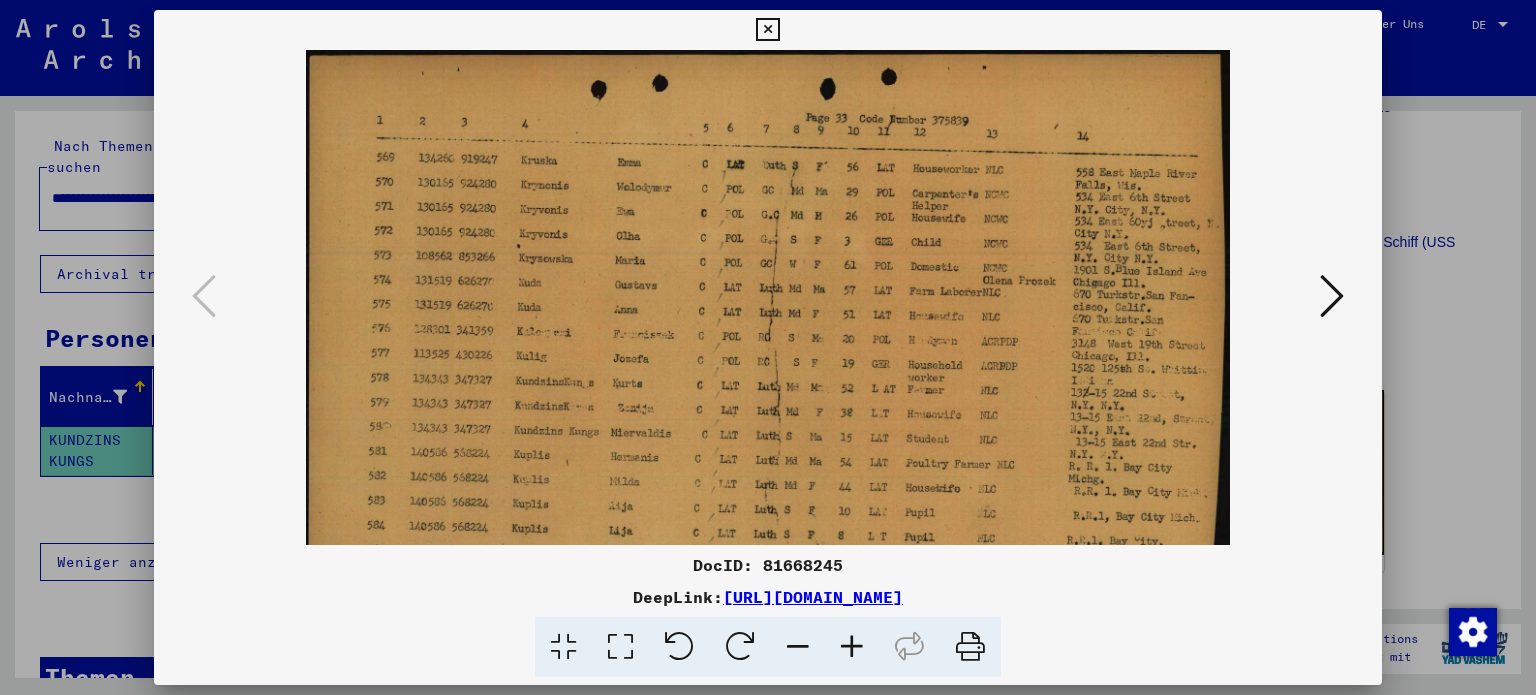 click at bounding box center (852, 647) 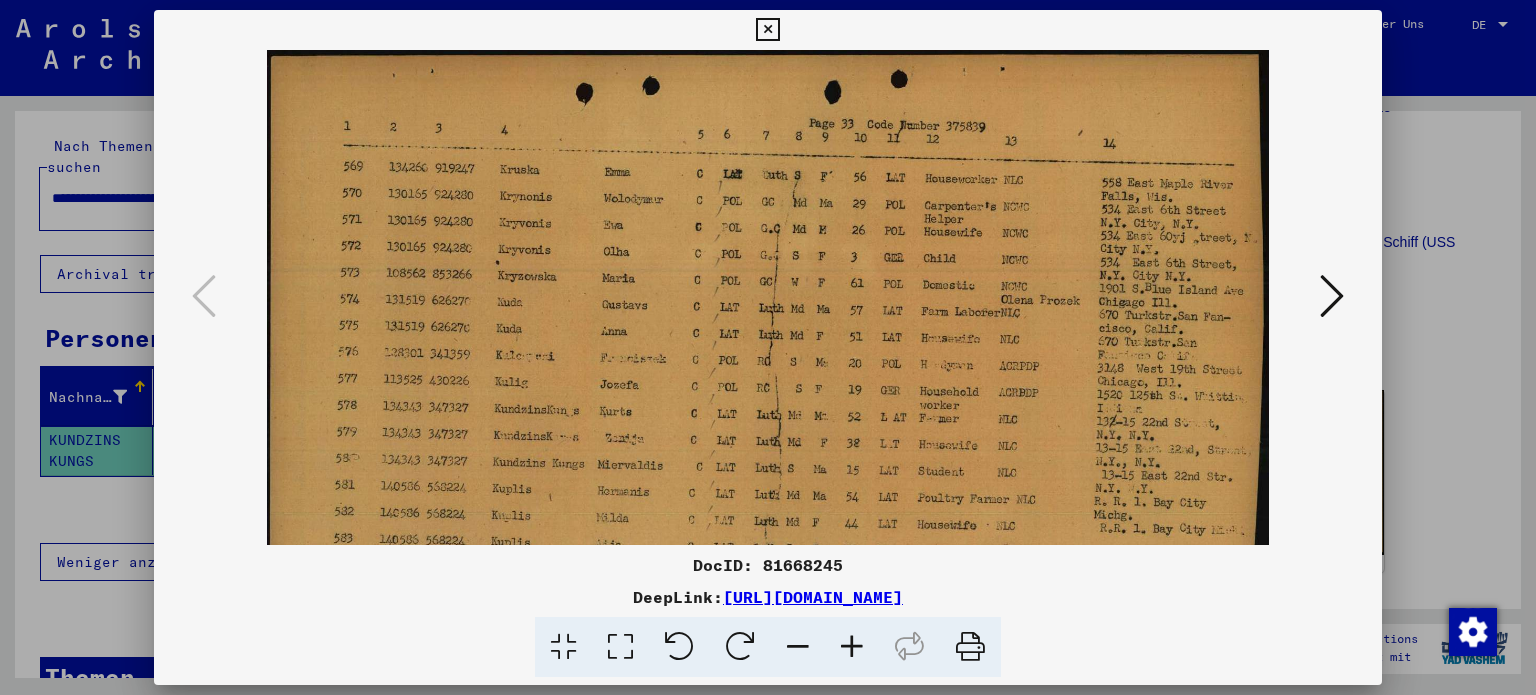 click at bounding box center (852, 647) 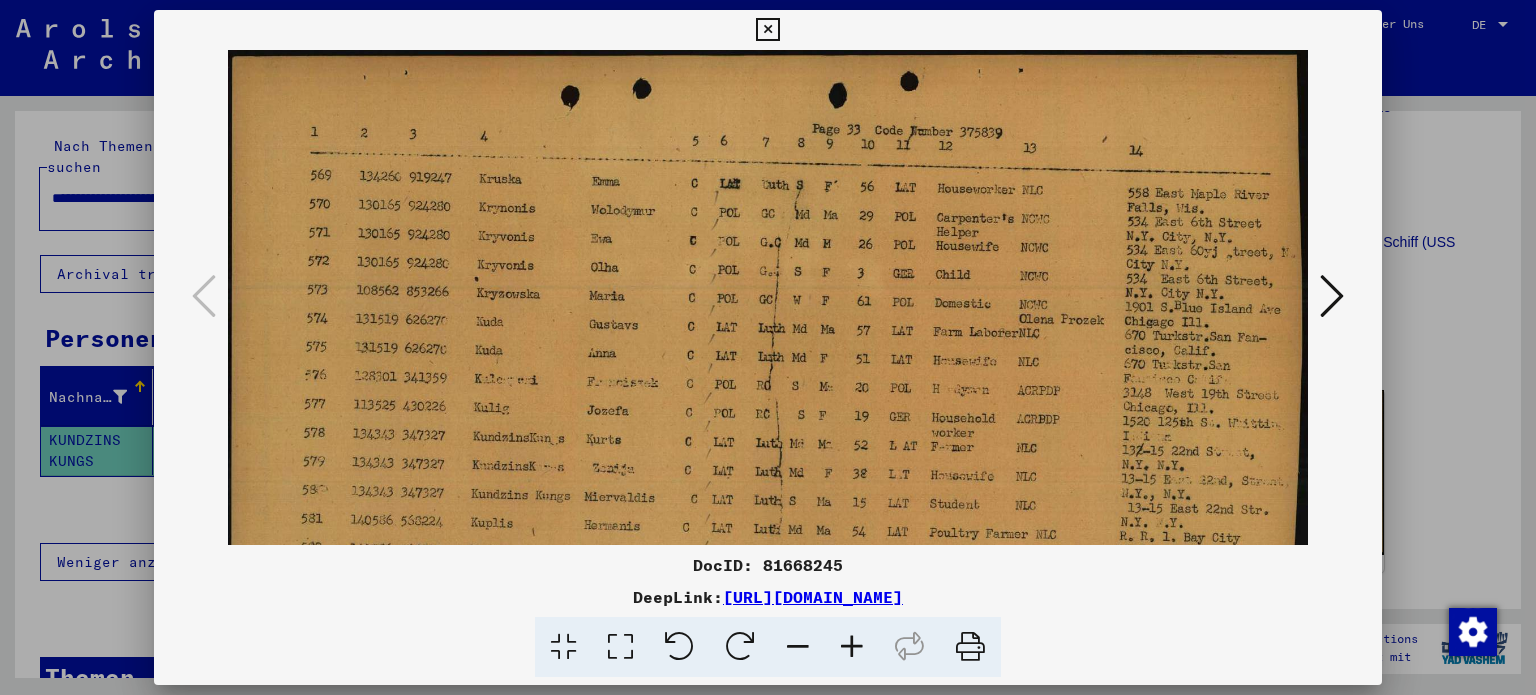 click at bounding box center [767, 30] 